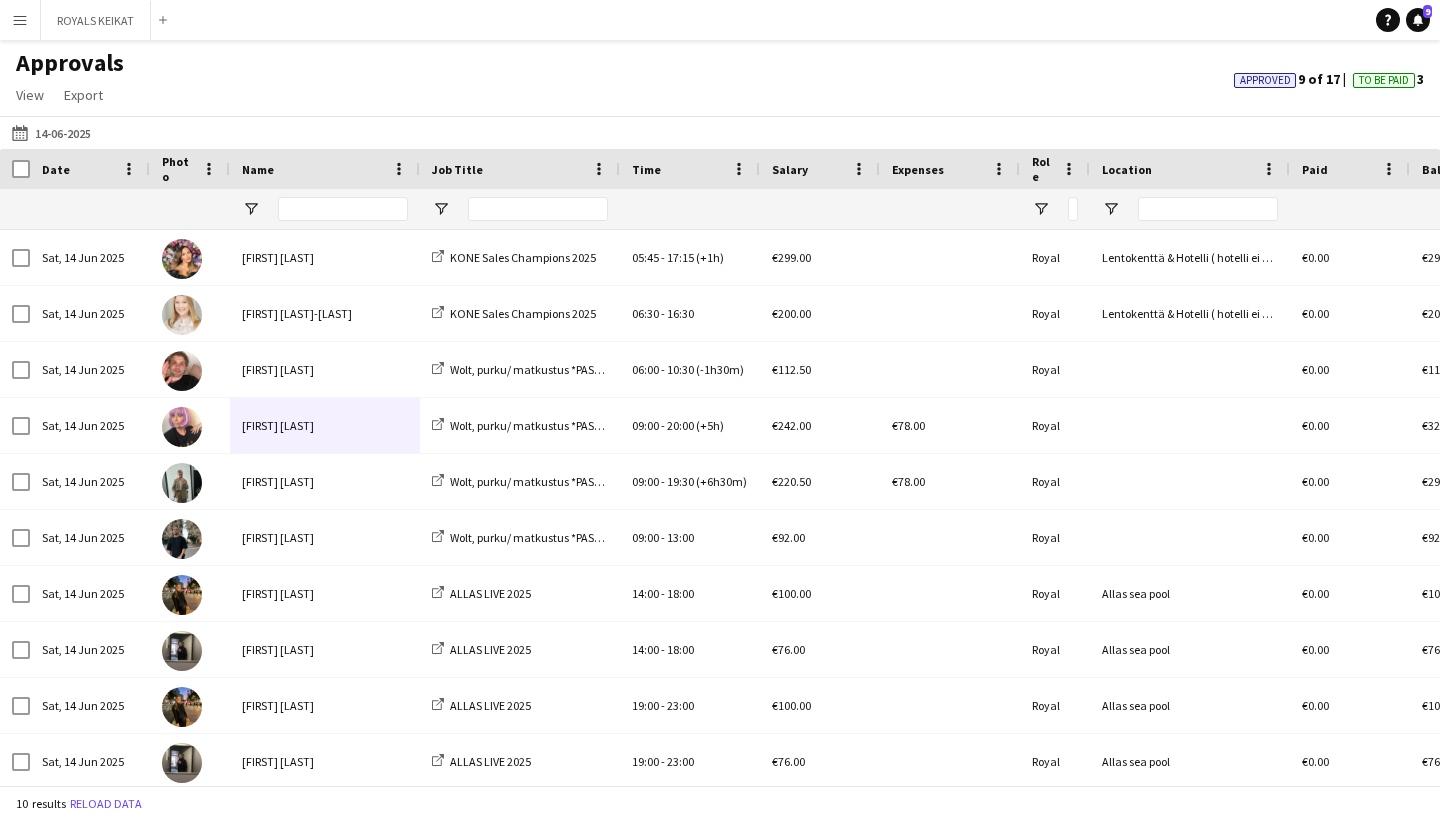 scroll, scrollTop: 0, scrollLeft: 0, axis: both 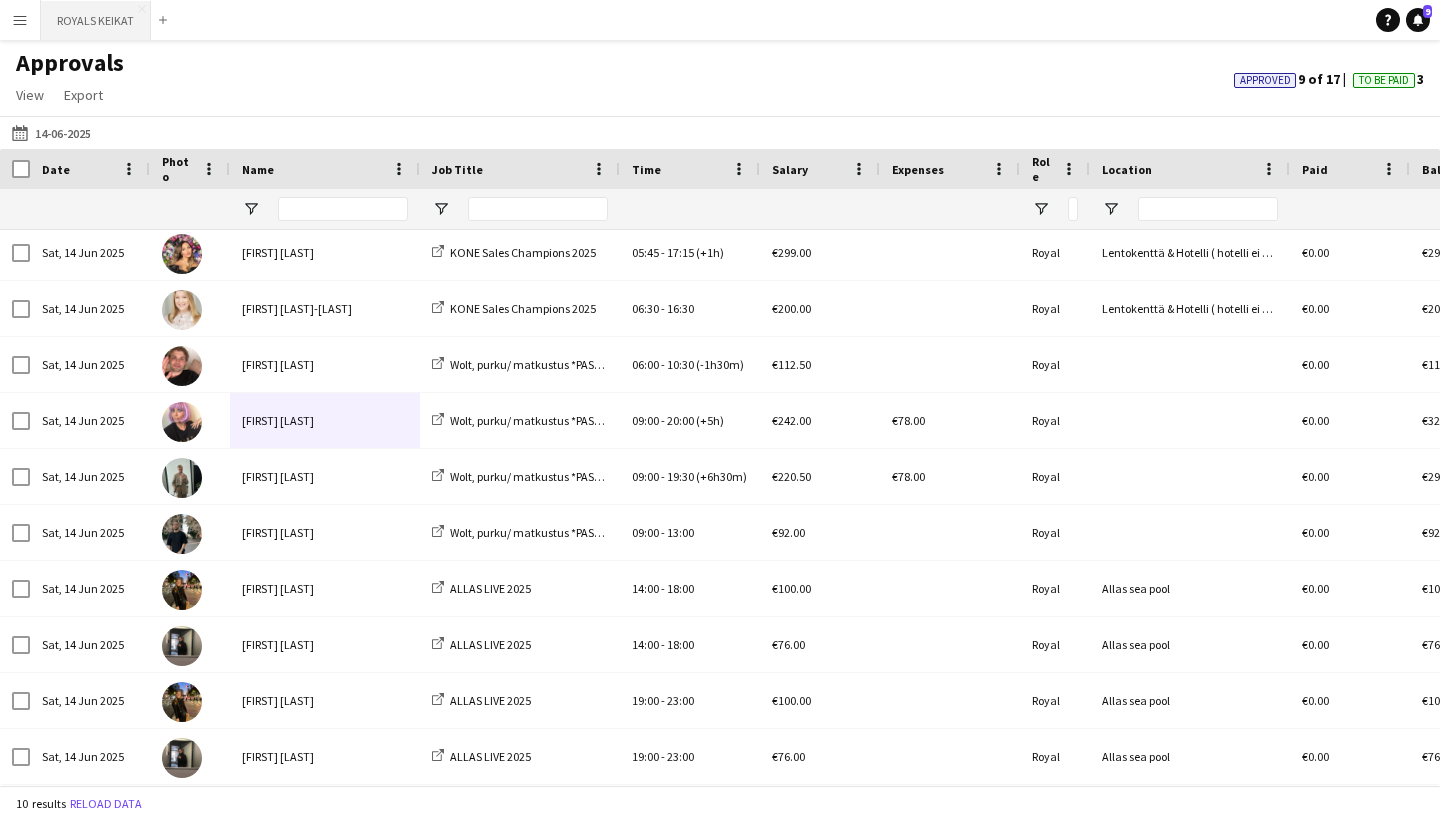 click on "ROYALS KEIKAT
Close" at bounding box center (96, 20) 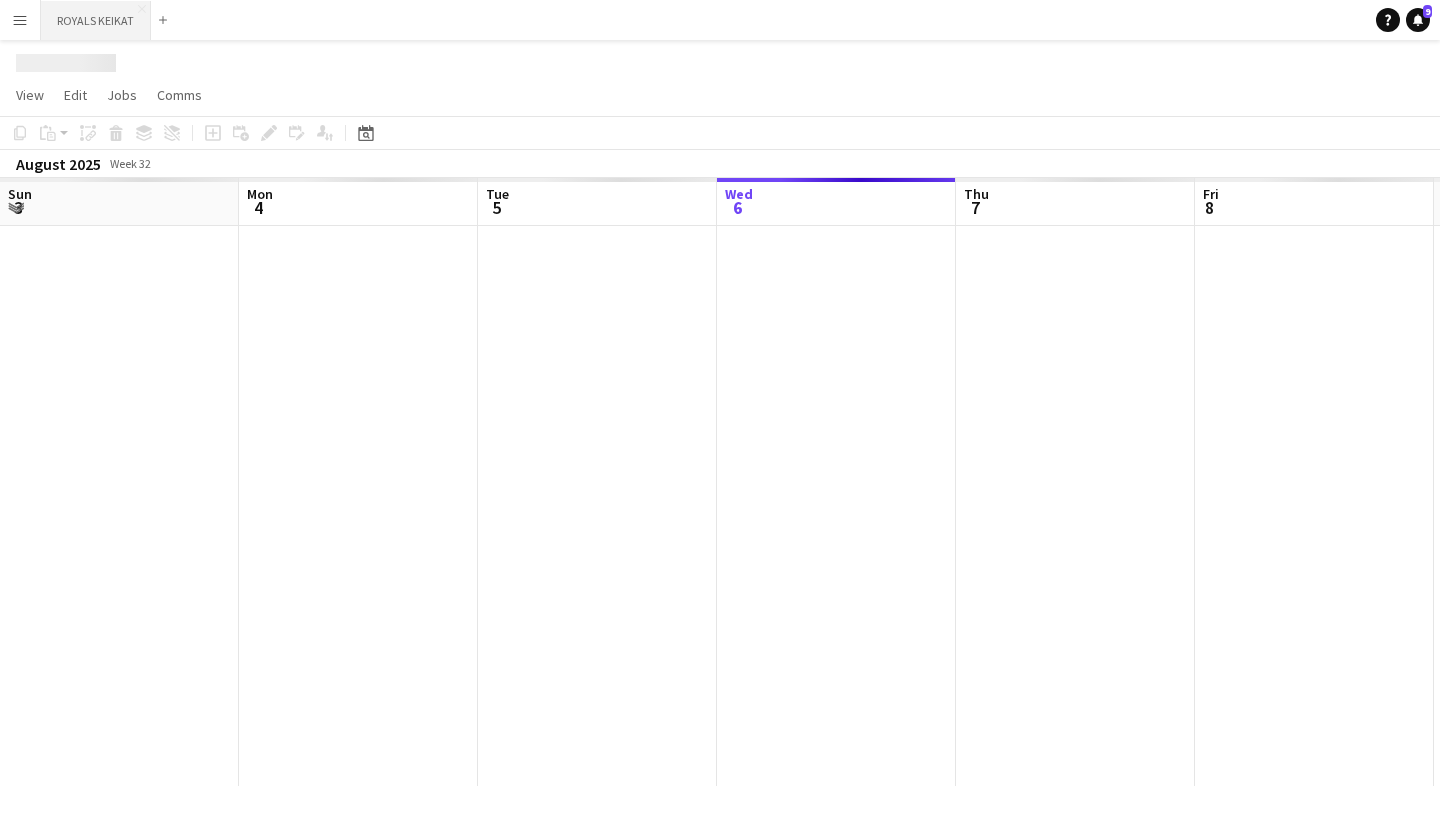 scroll, scrollTop: 0, scrollLeft: 478, axis: horizontal 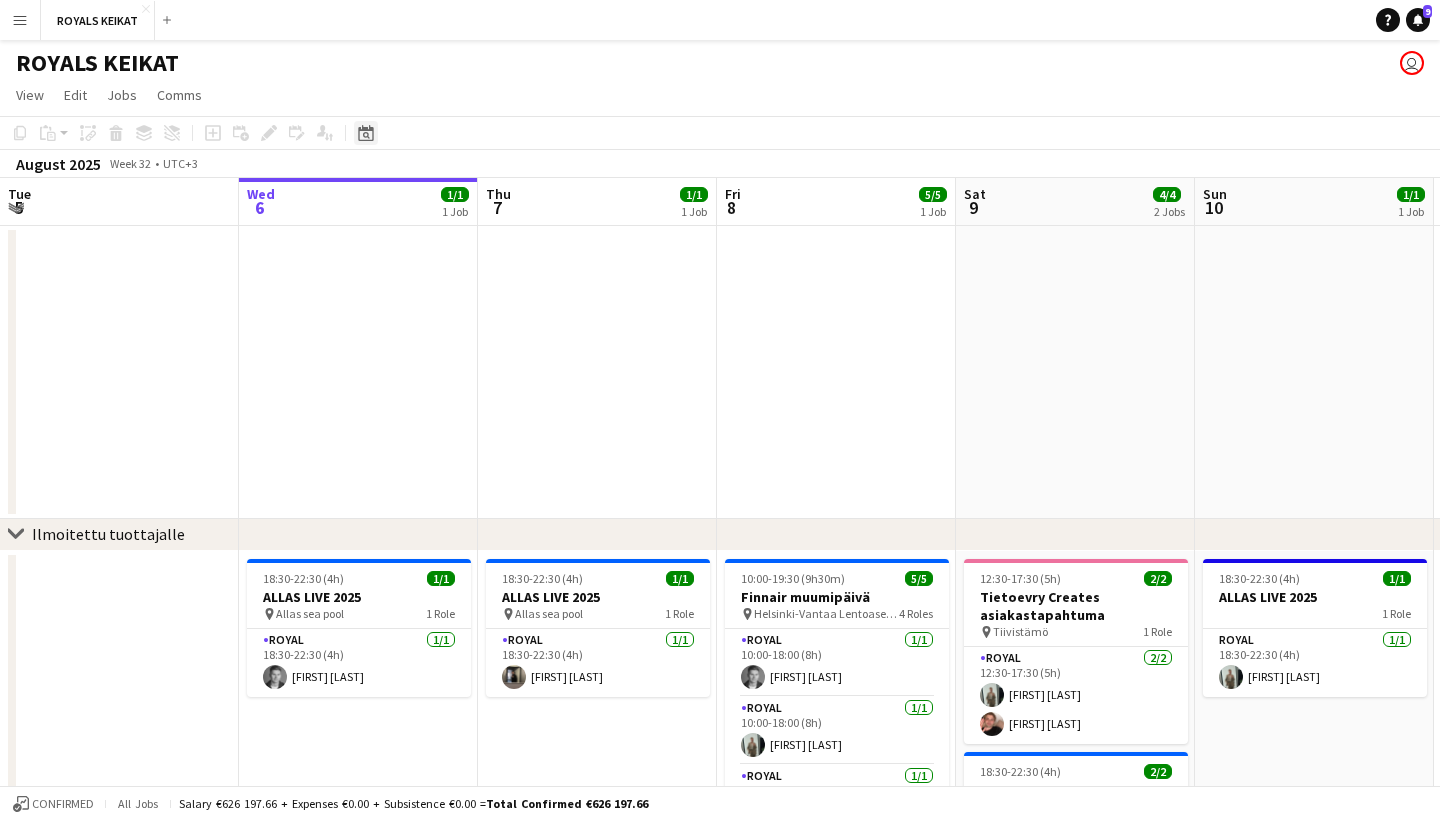 click 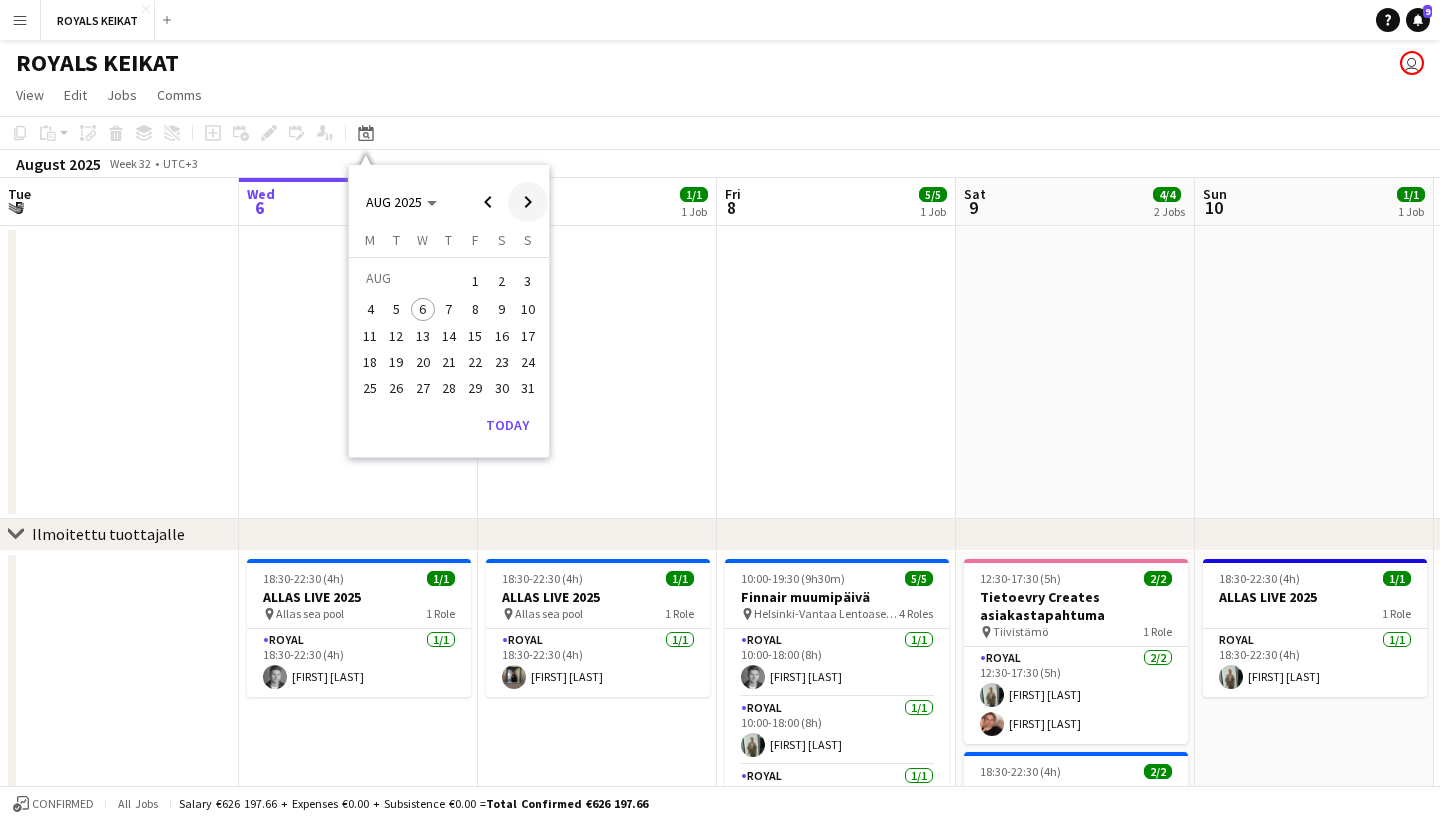 click at bounding box center [528, 202] 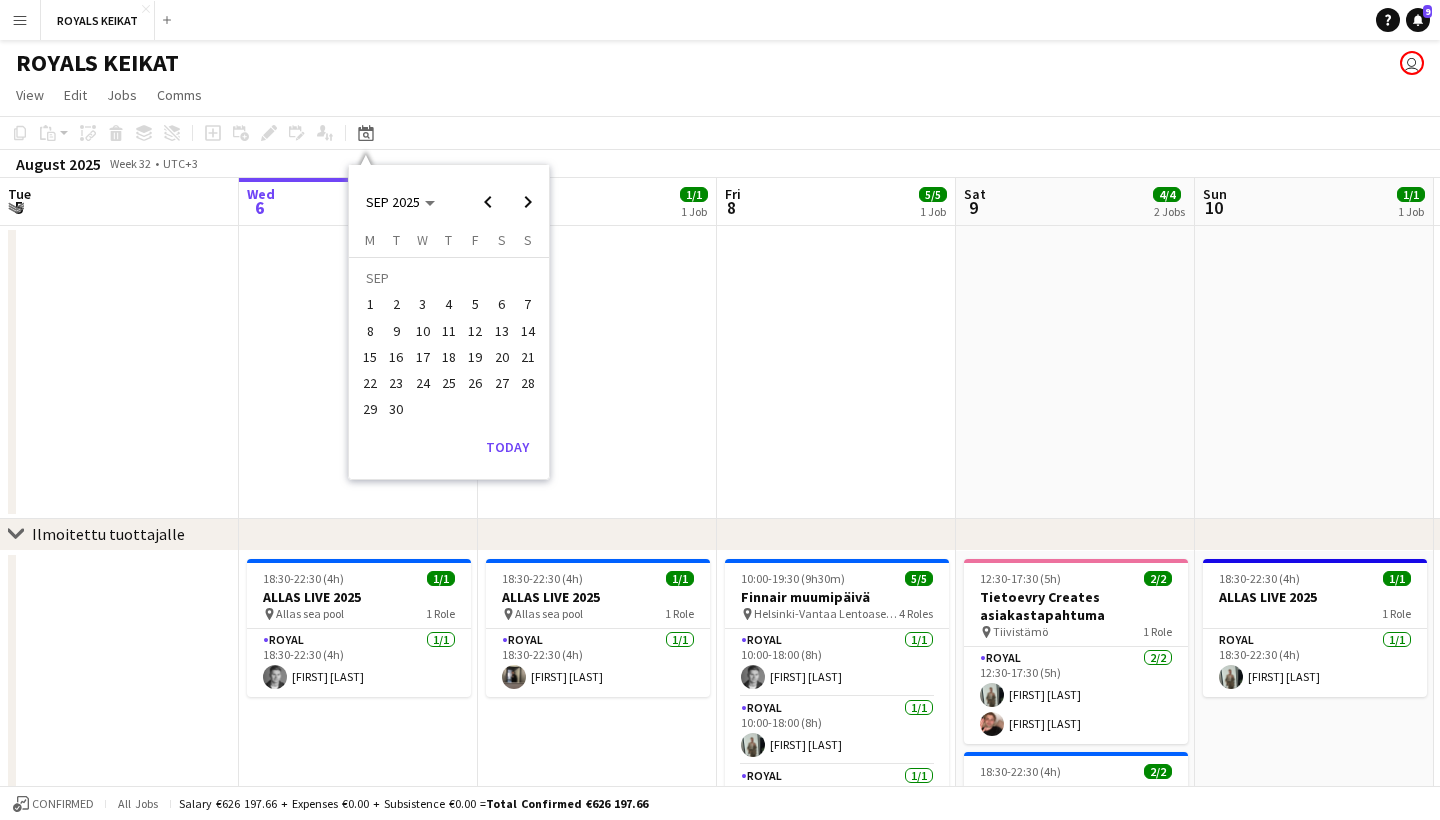 click on "8" at bounding box center (370, 331) 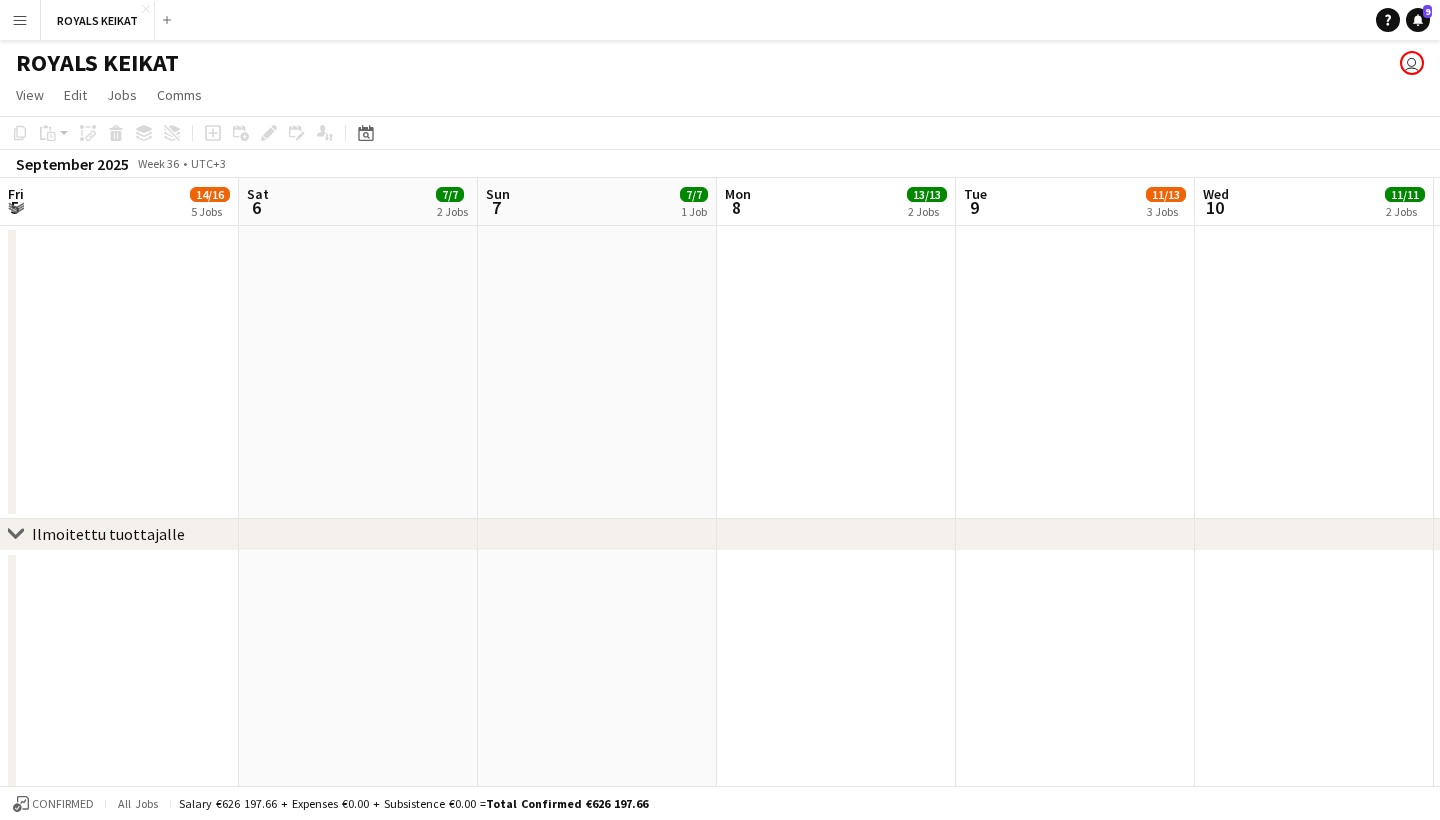 scroll, scrollTop: 0, scrollLeft: 687, axis: horizontal 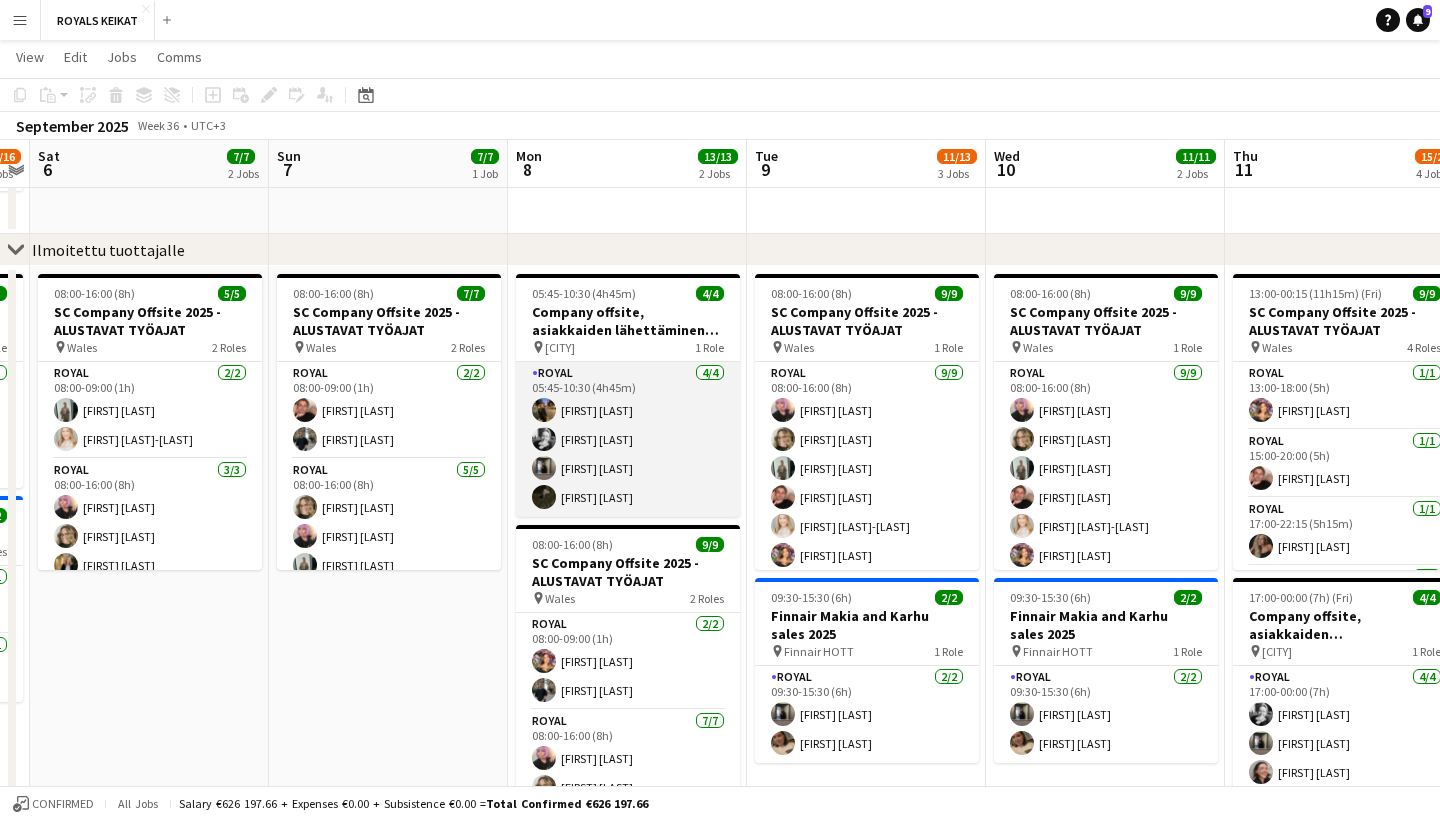 click on "Royal   4/4   [TIME]-[TIME] ([DURATION])
[FIRST] [LAST] [FIRST] [LAST] [FIRST] [LAST] [FIRST] [LAST]" at bounding box center [628, 439] 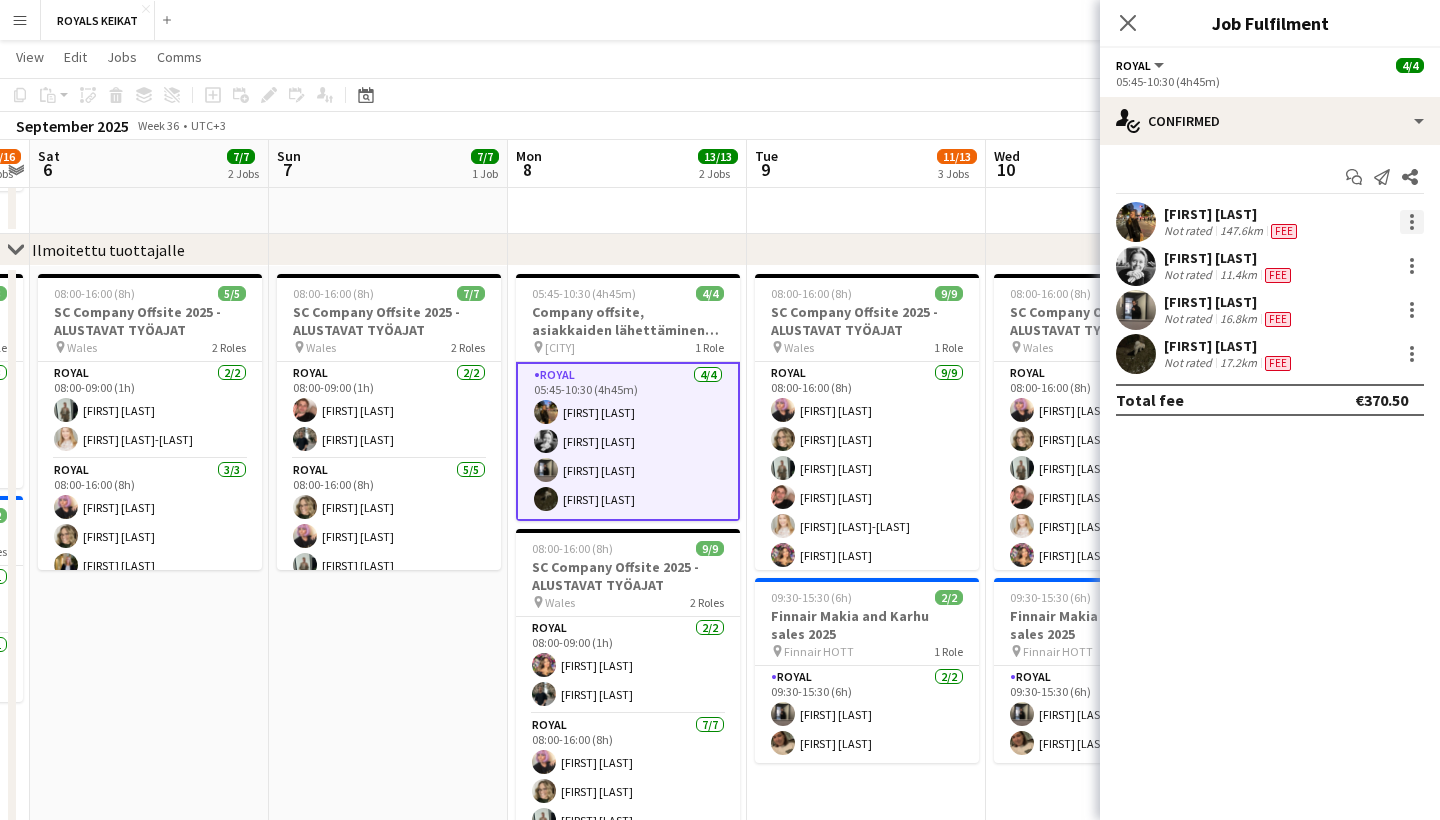 click at bounding box center [1412, 222] 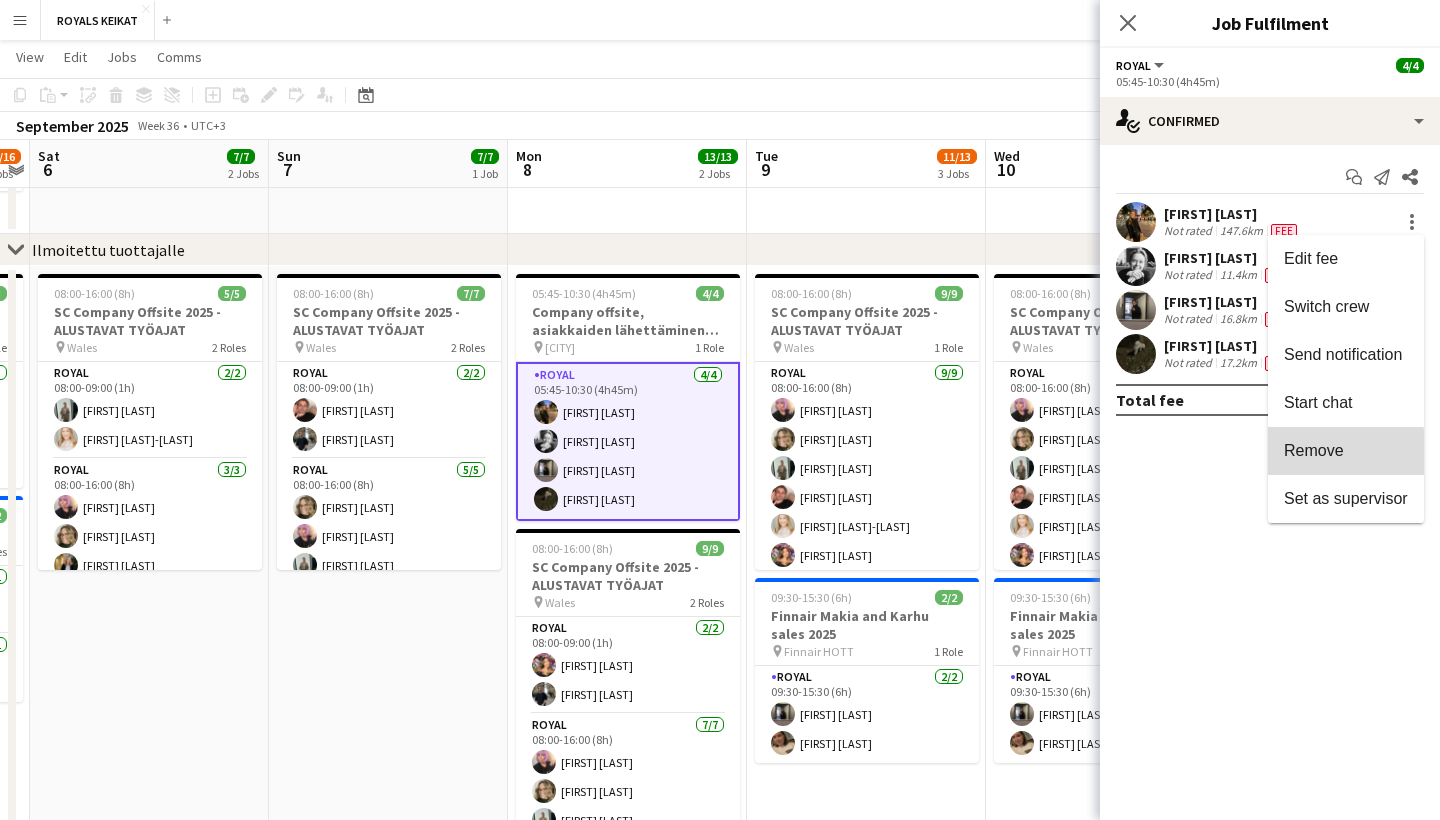 click on "Remove" at bounding box center (1346, 451) 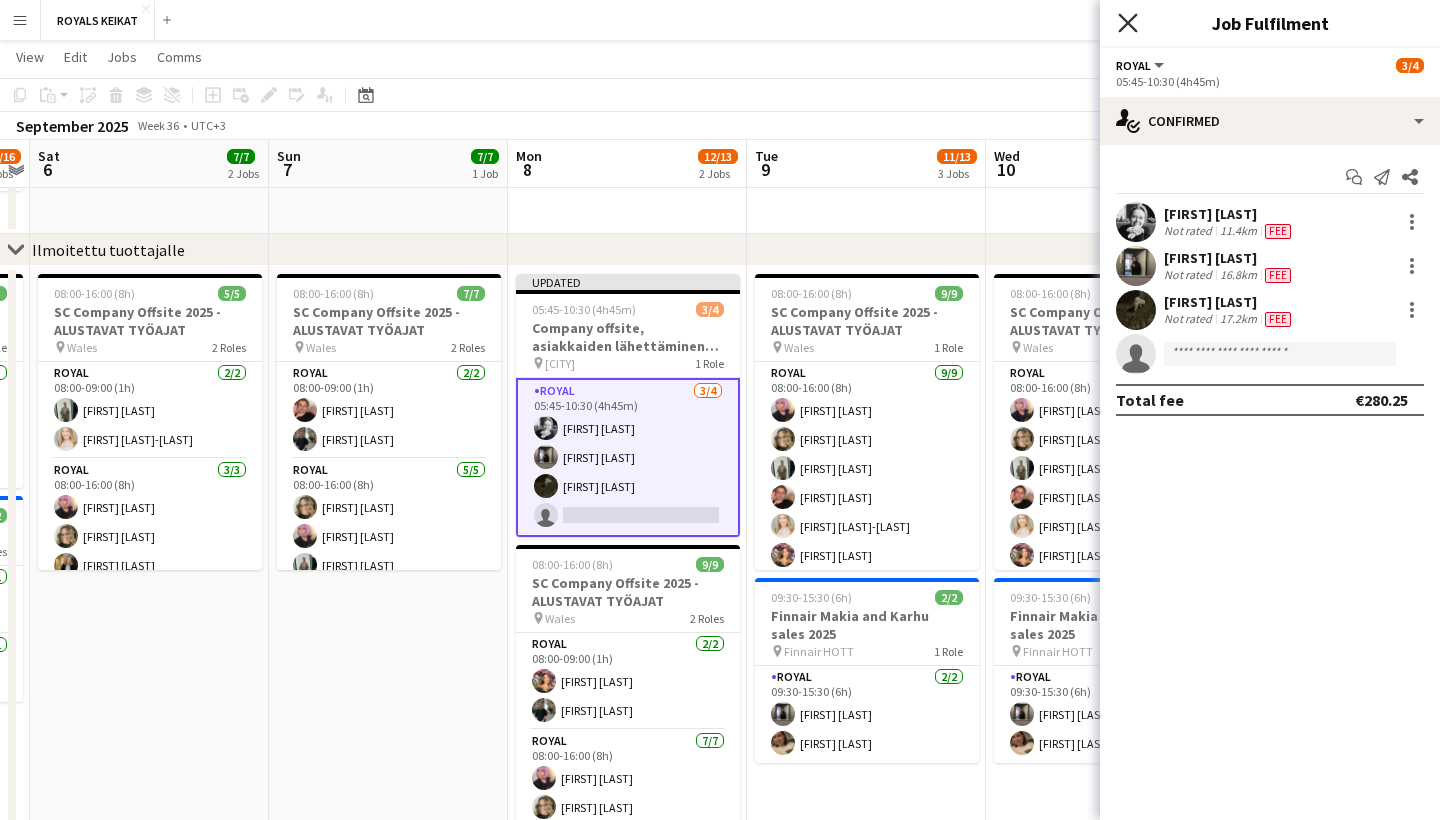 click on "Close pop-in" 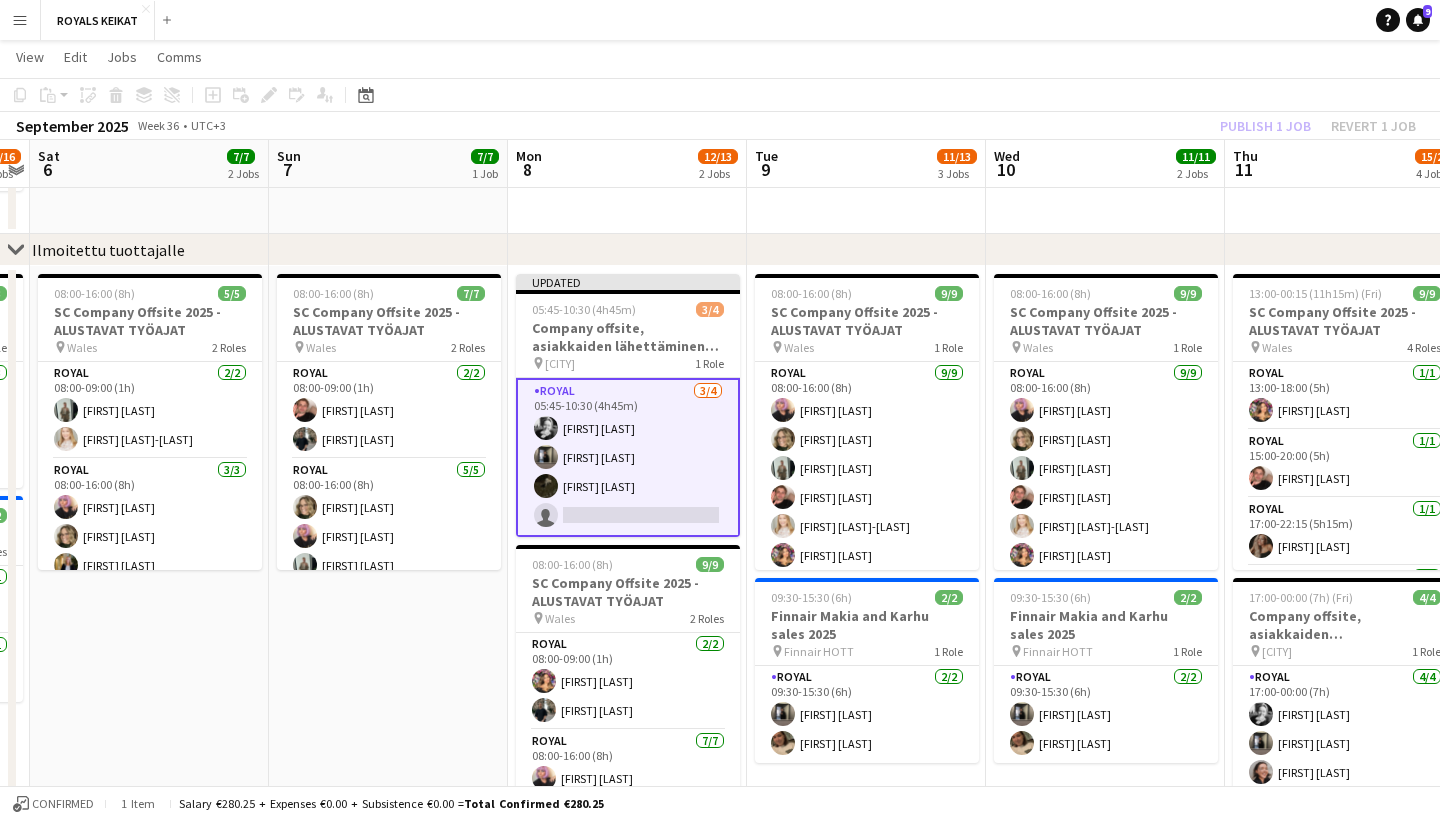 click on "Publish 1 job   Revert 1 job" 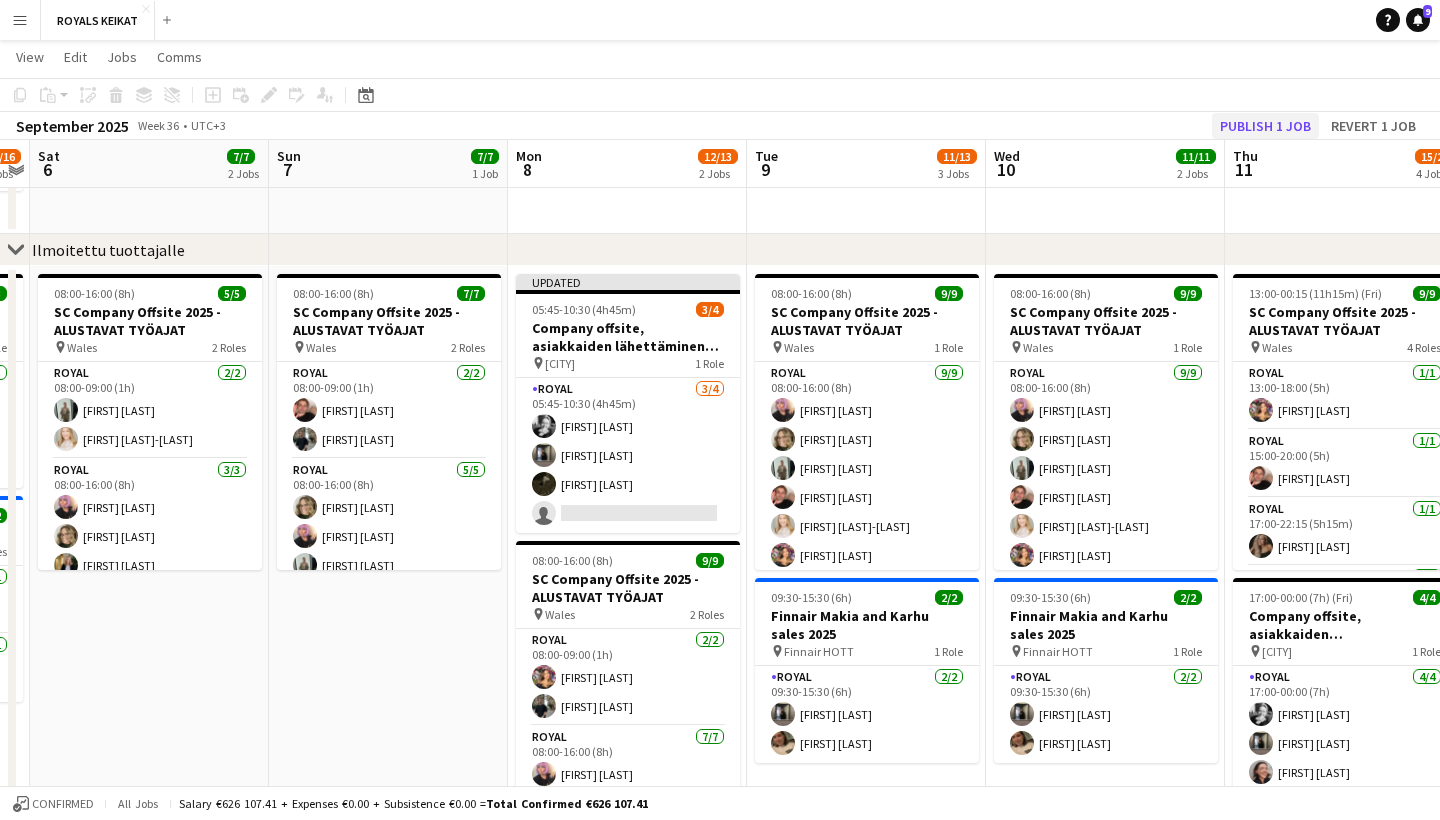click on "Publish 1 job" 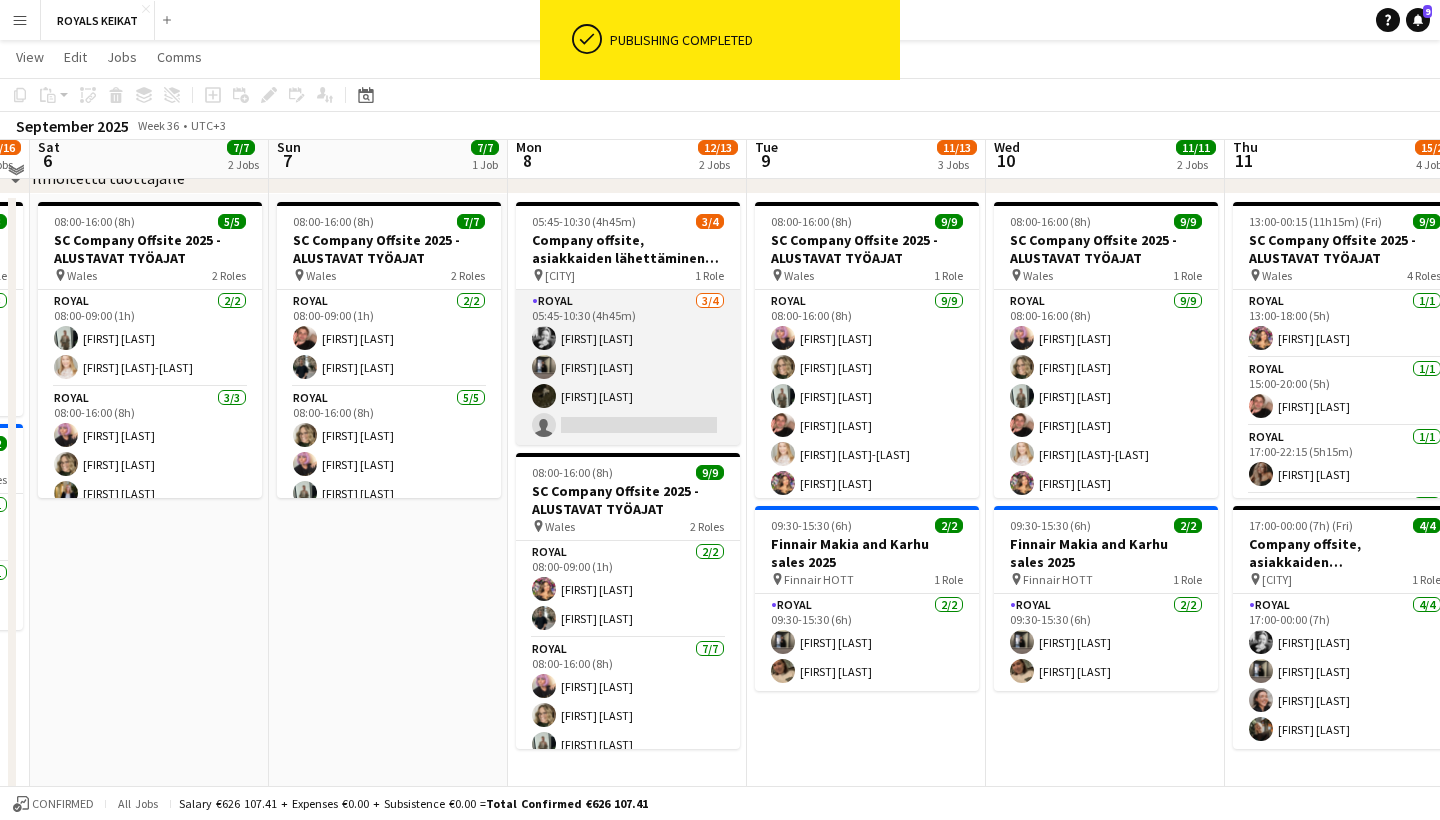 scroll, scrollTop: 698, scrollLeft: 0, axis: vertical 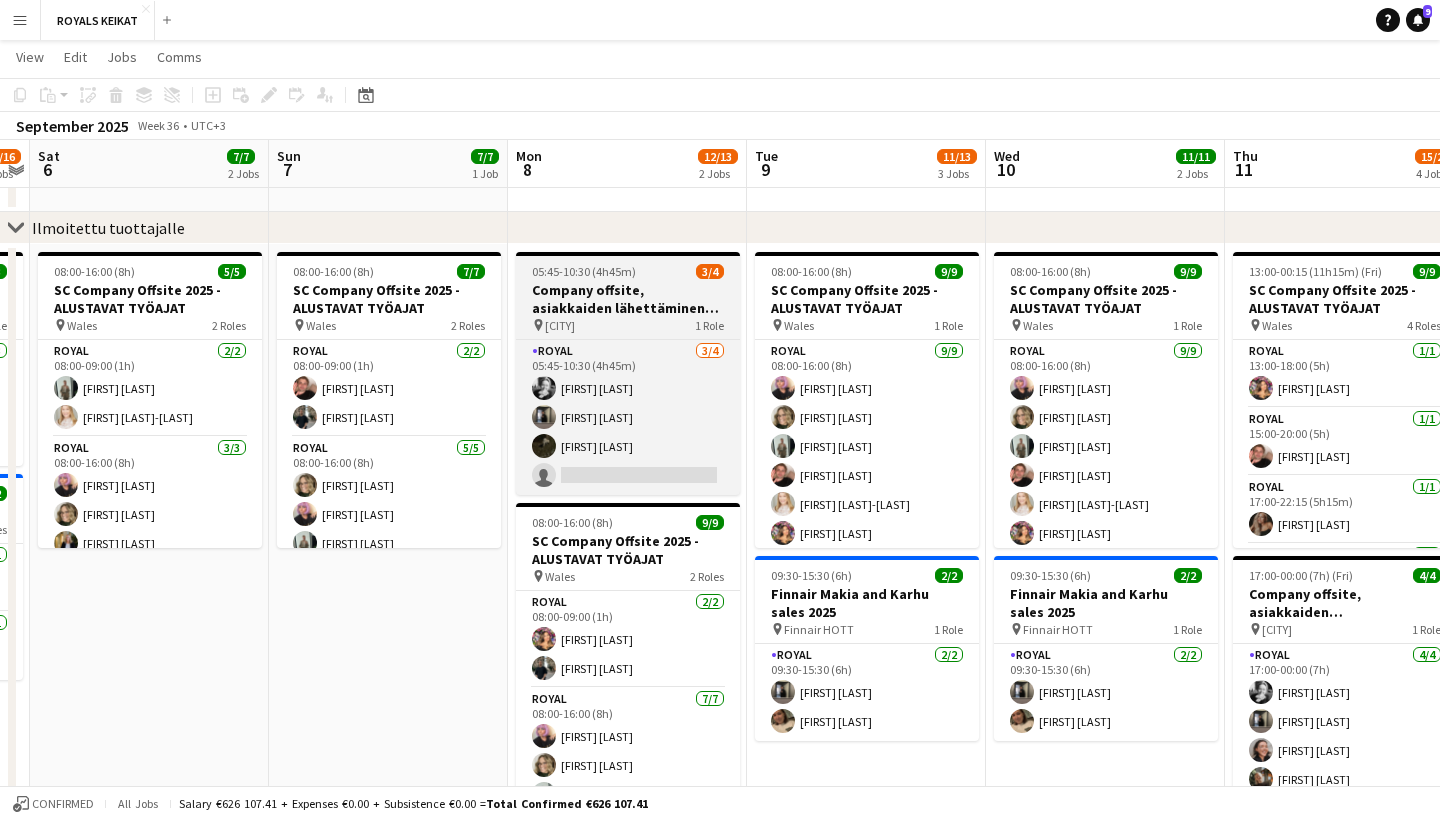 click on "Company offsite, asiakkaiden lähettäminen matkaan" at bounding box center [628, 299] 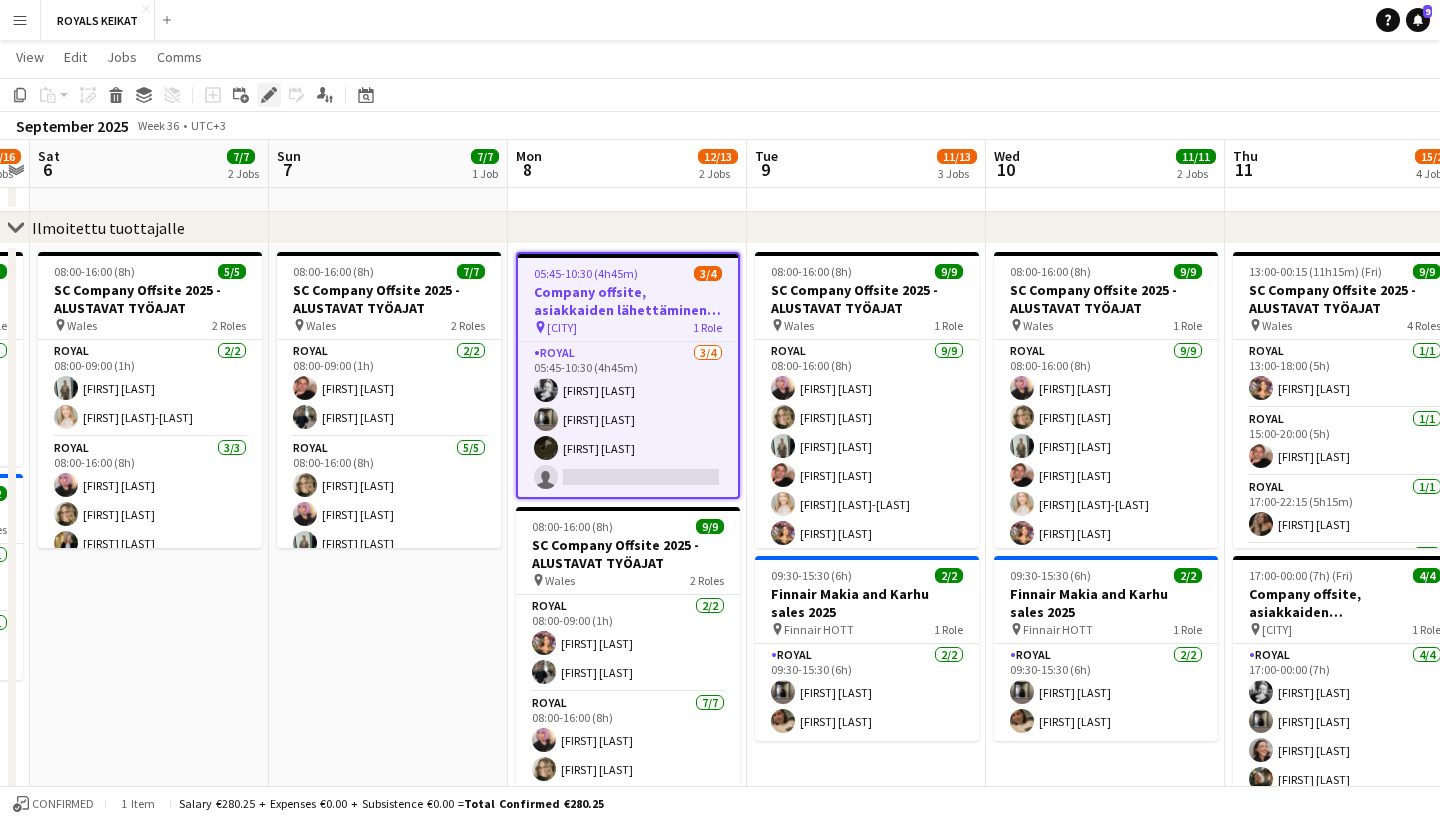 click 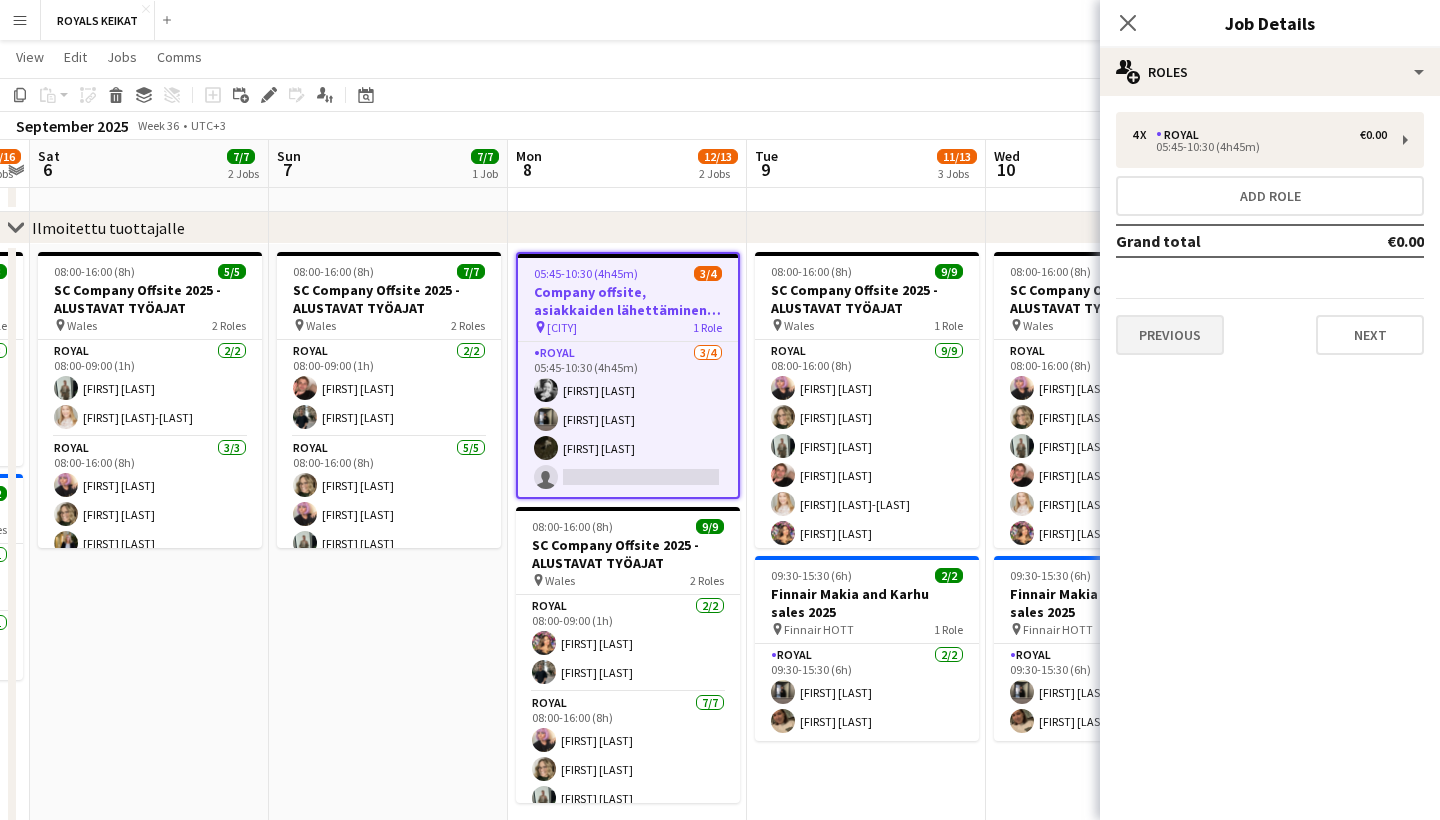 click on "Previous" at bounding box center [1170, 335] 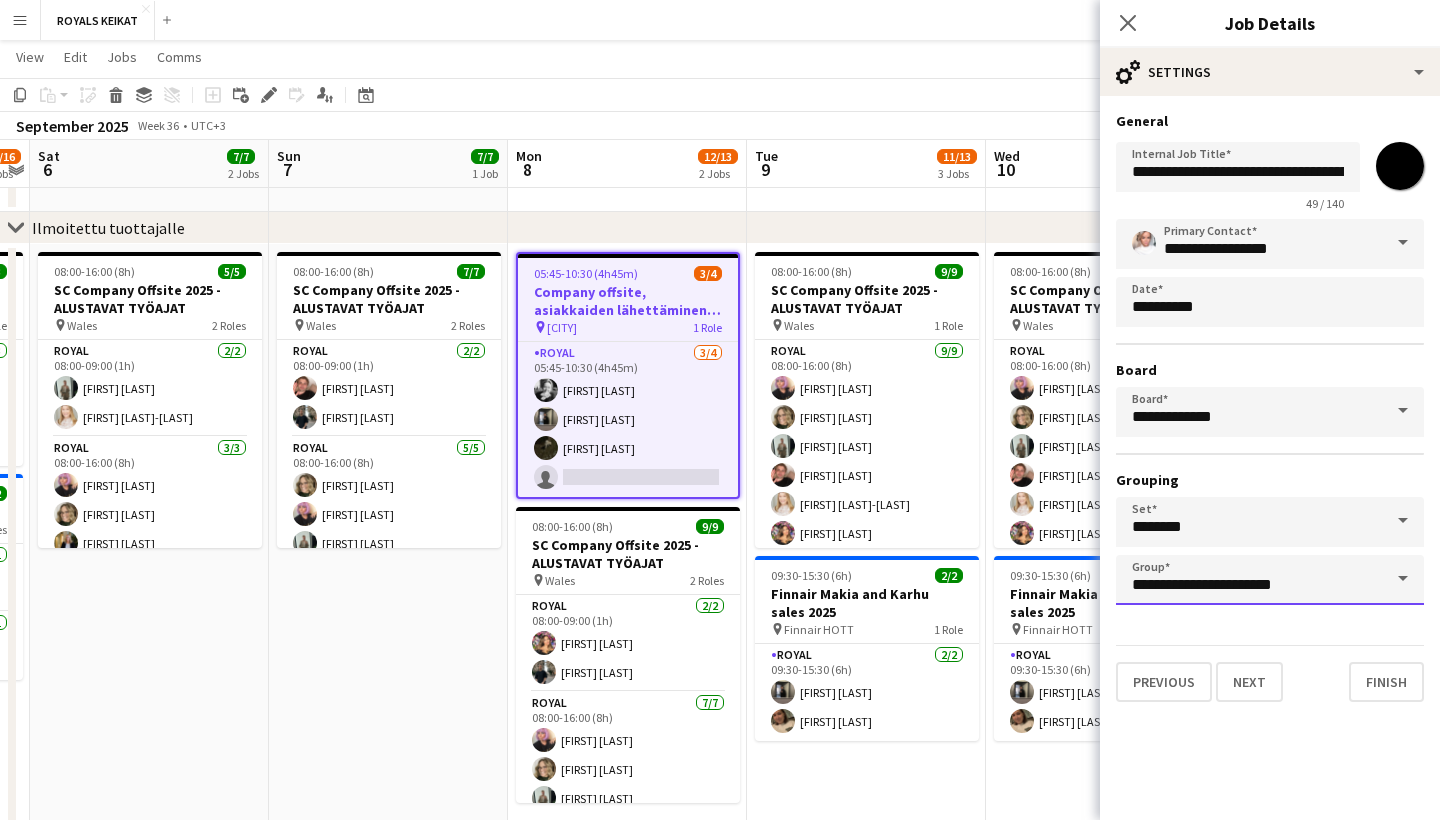 click on "**********" at bounding box center (1270, 580) 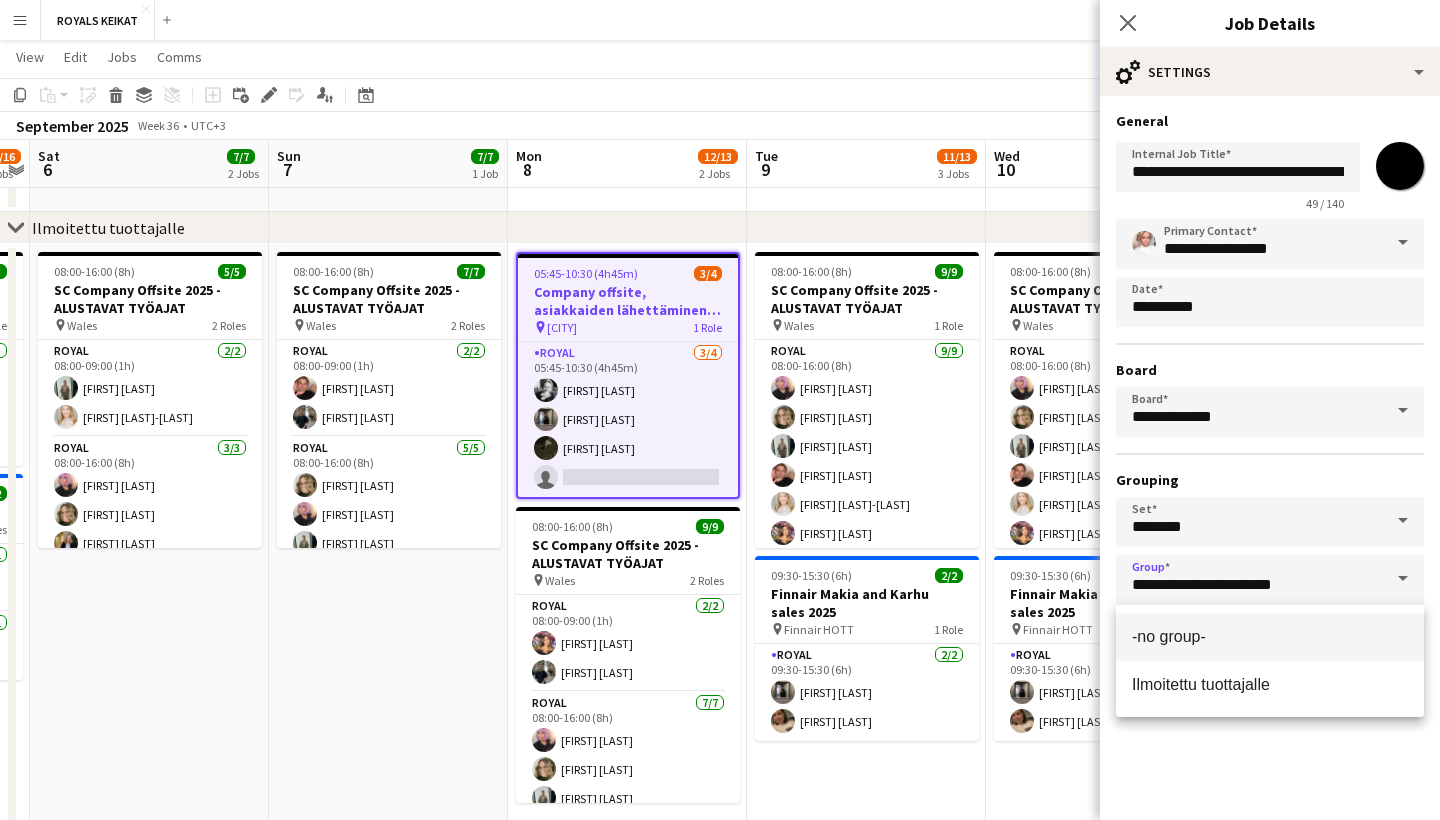 click on "-no group-" at bounding box center [1169, 636] 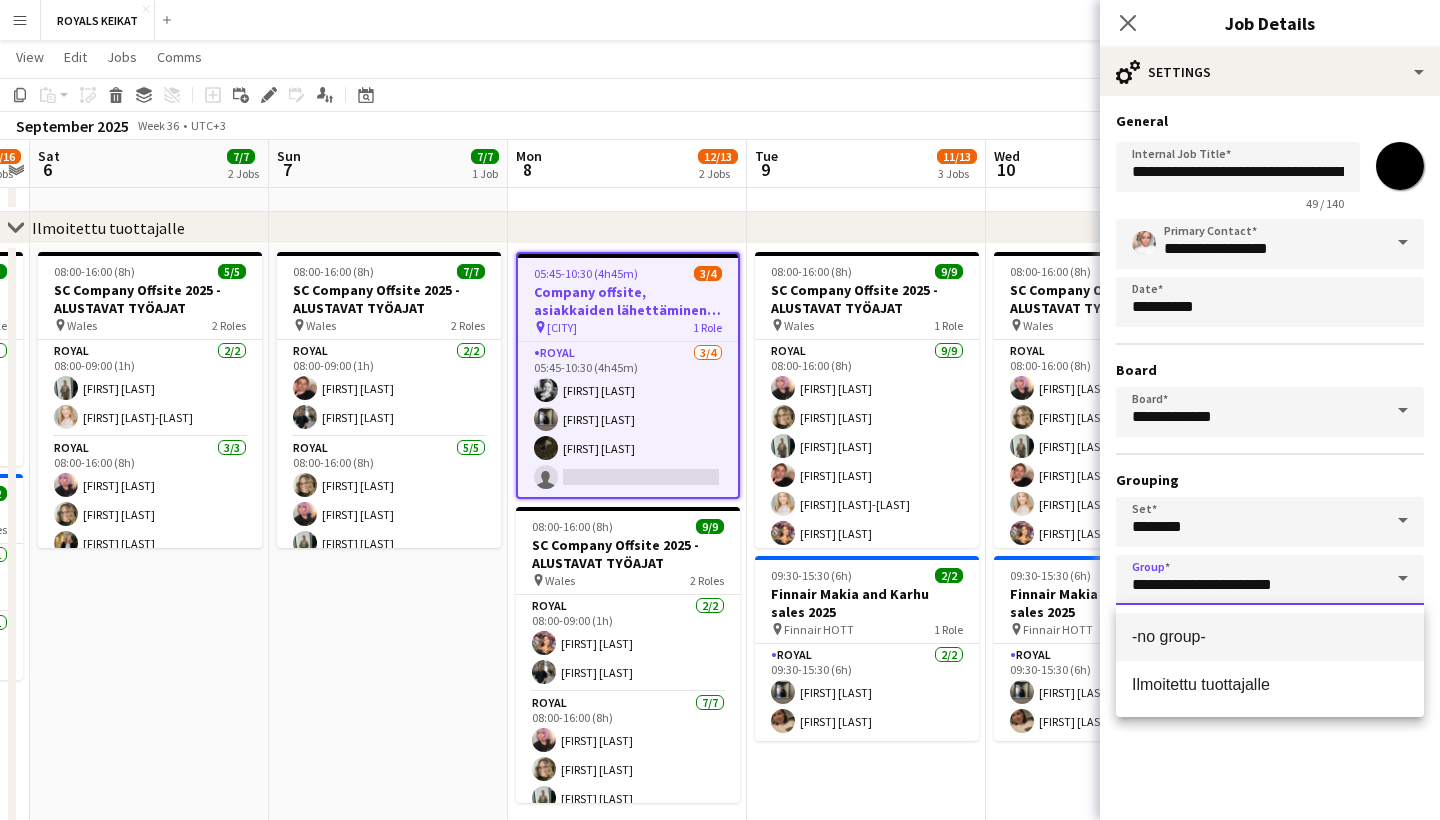 type on "**********" 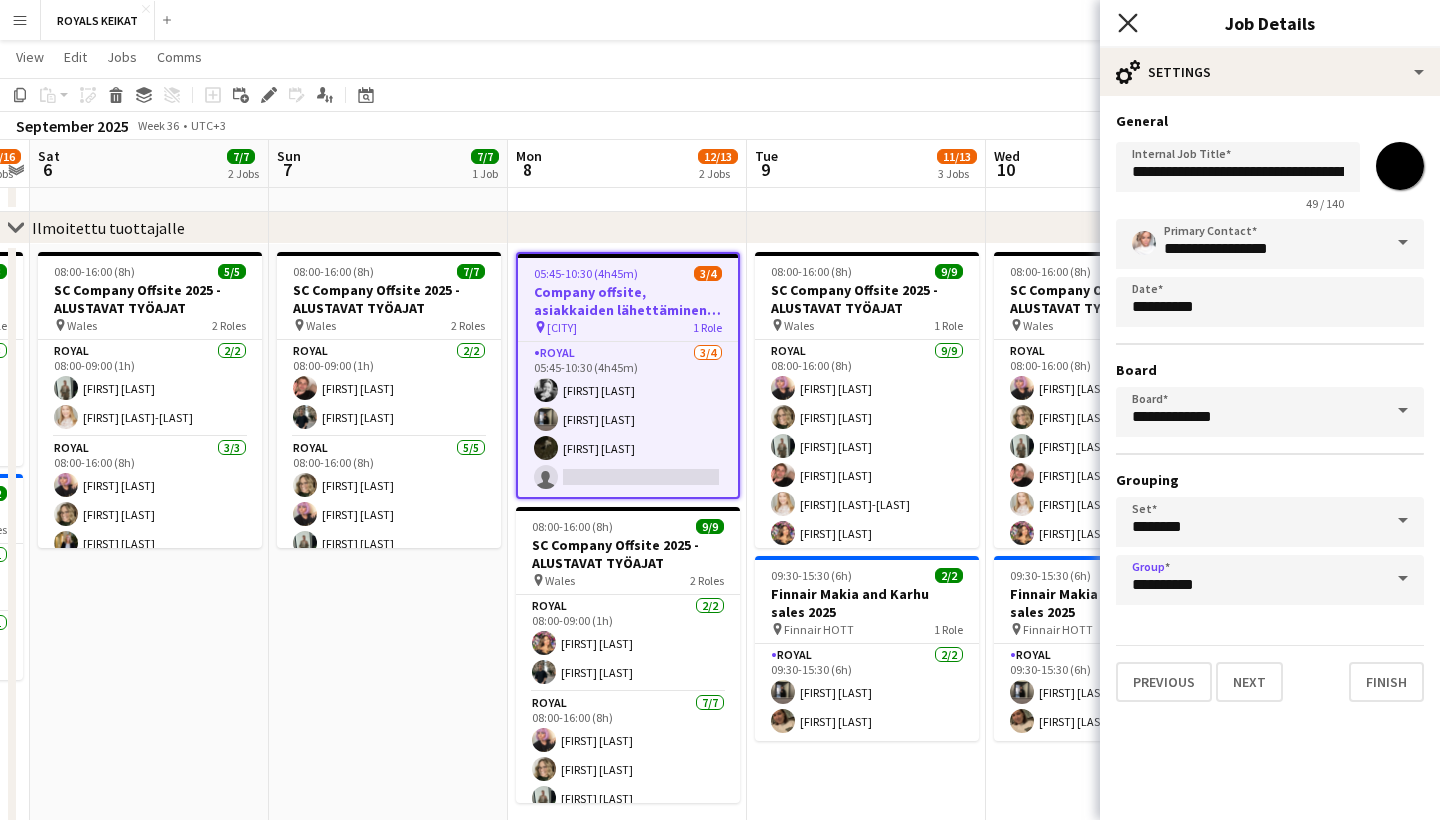 click 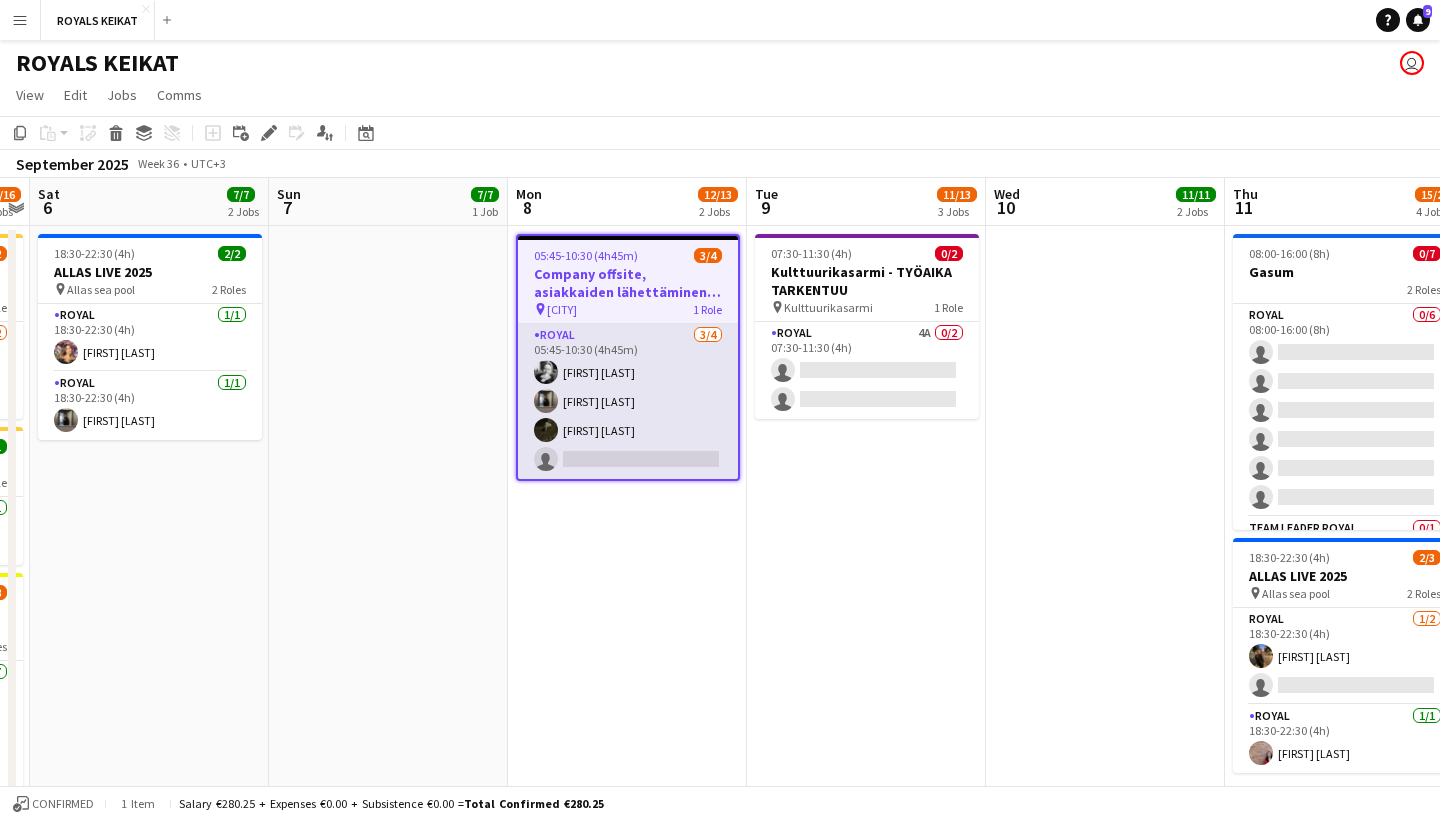 scroll, scrollTop: 0, scrollLeft: 0, axis: both 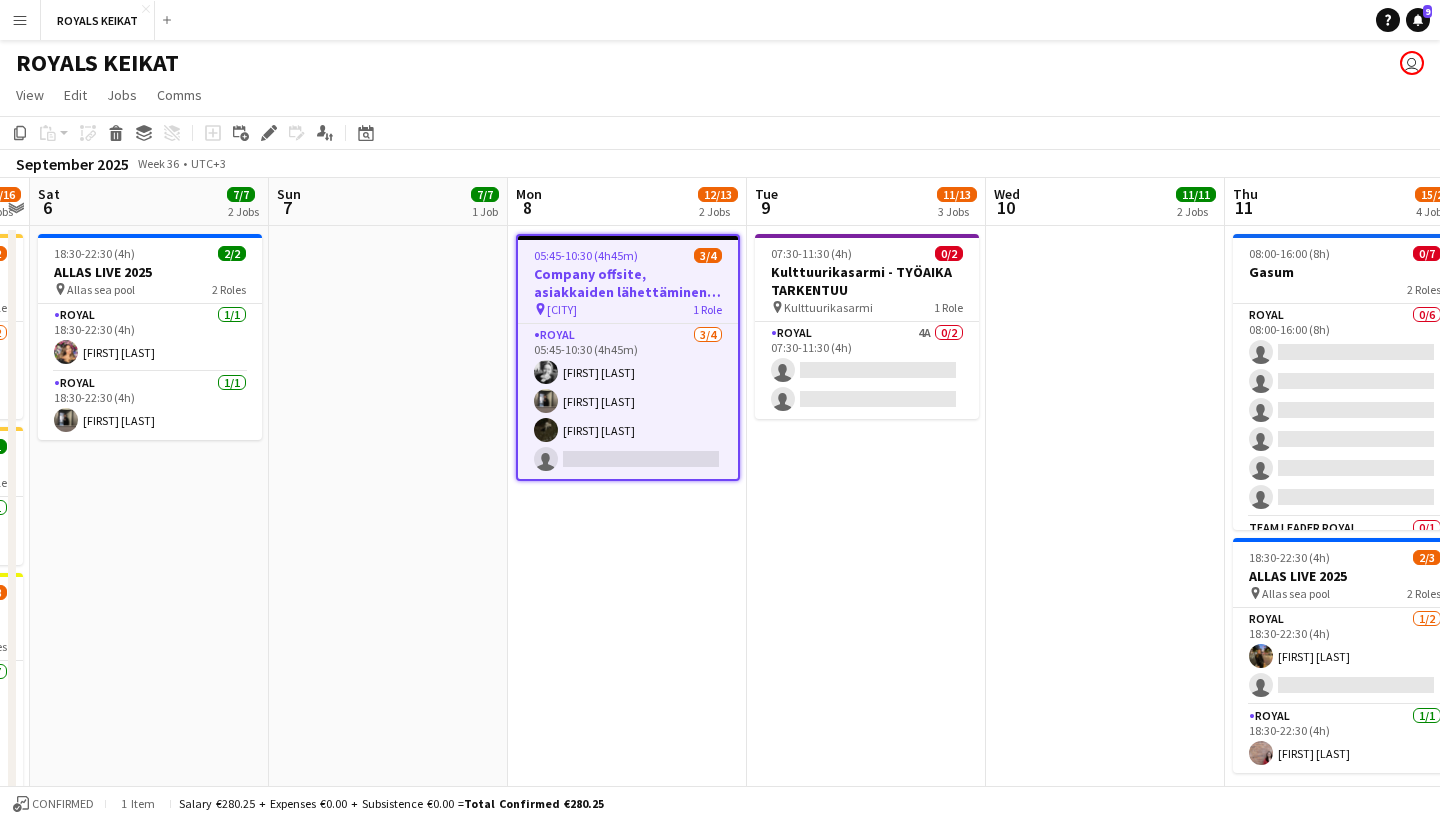 click on "[TIME]-[TIME] ([DURATION])    0/2   Kulttuurikasarmi - TYÖAIKA TARKENTUU
pin
Kulttuurikasarmi   1 Role   Royal   4A   0/2   [TIME]-[TIME] ([DURATION])
single-neutral-actions
single-neutral-actions" at bounding box center [866, 569] 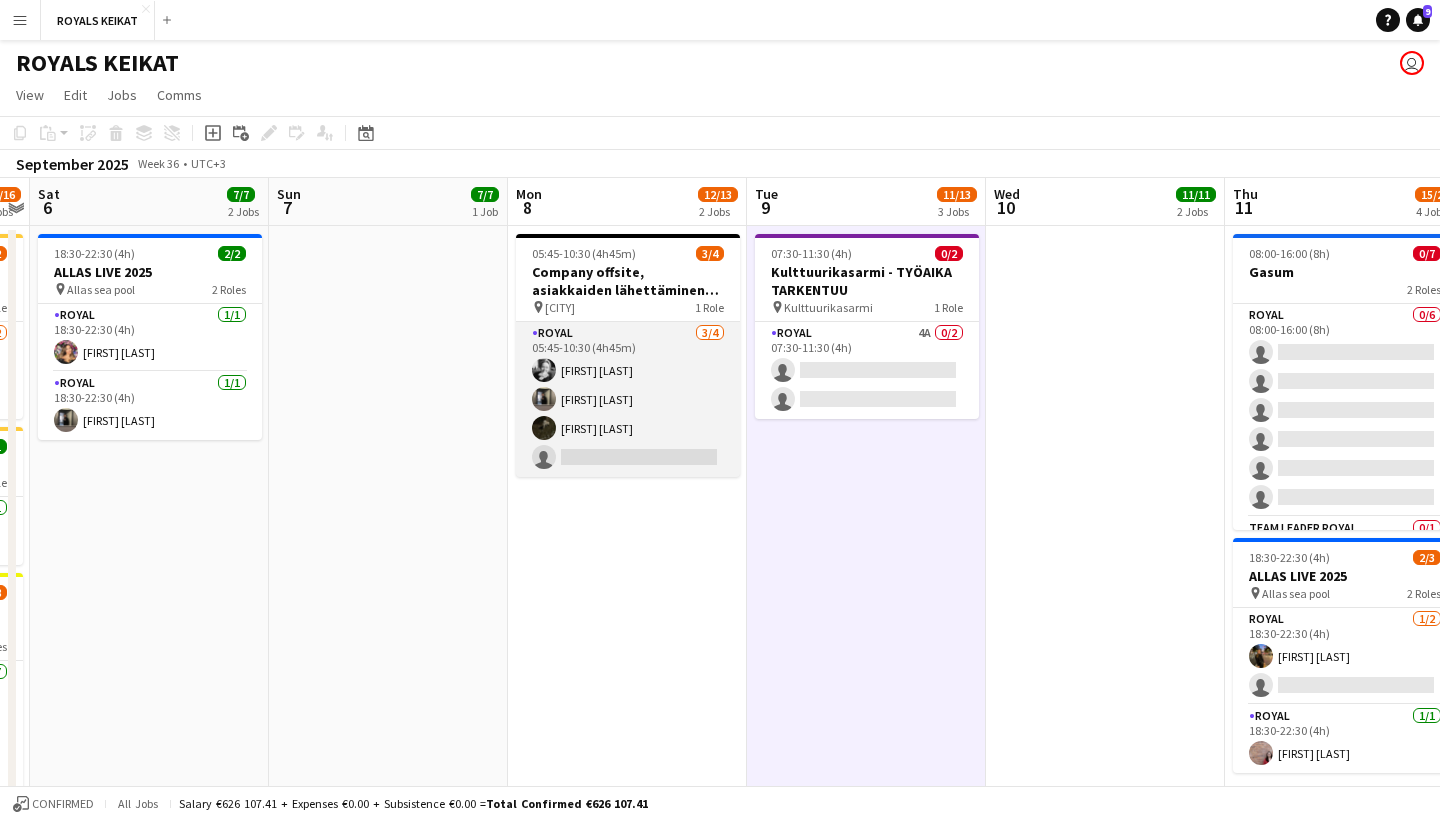 click on "Royal   3/4   [TIME]-[TIME] ([DURATION])
[FIRST] [LAST] [FIRST] [LAST] [FIRST] [LAST]
single-neutral-actions" at bounding box center (628, 399) 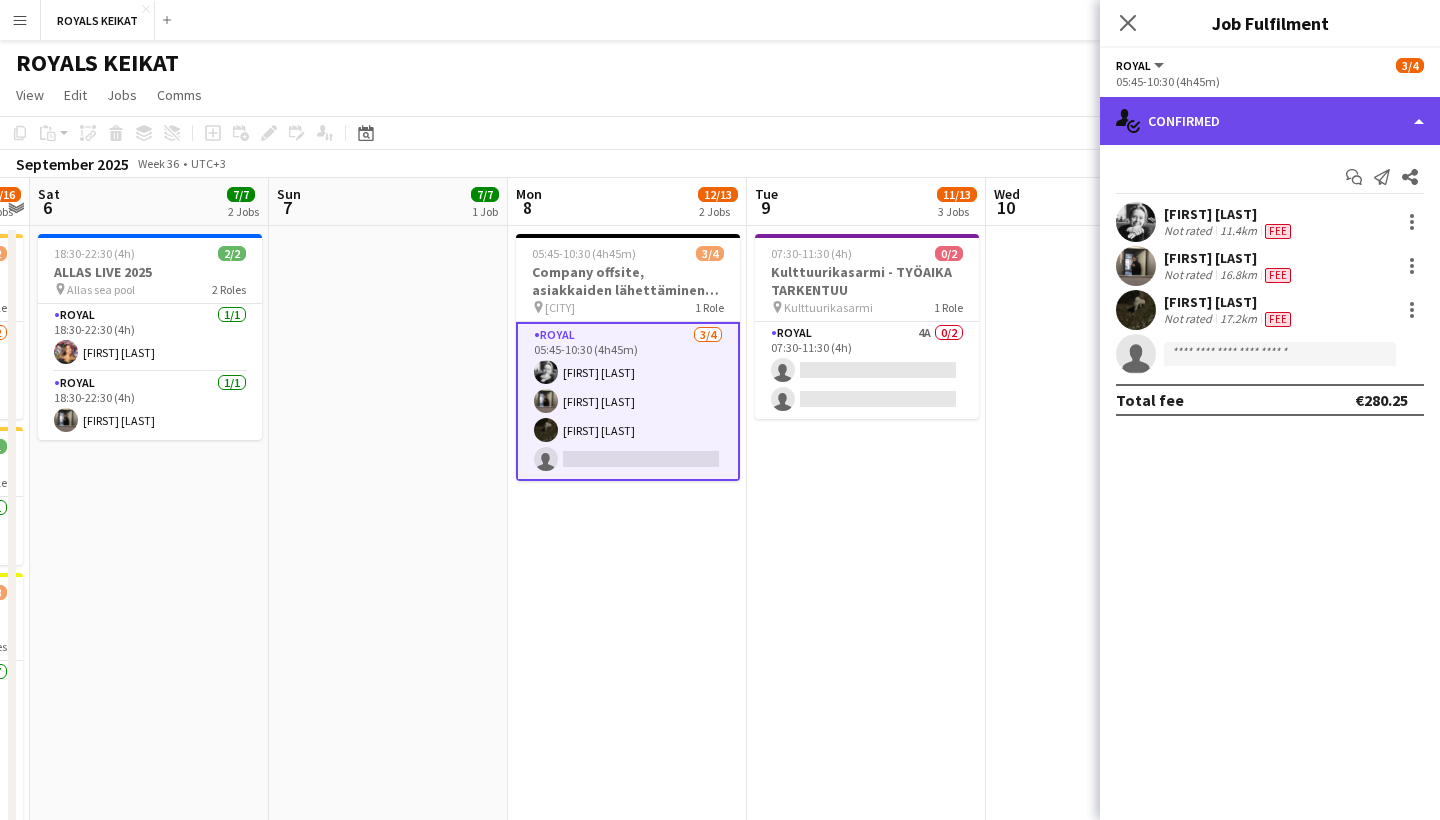 click on "single-neutral-actions-check-2
Confirmed" 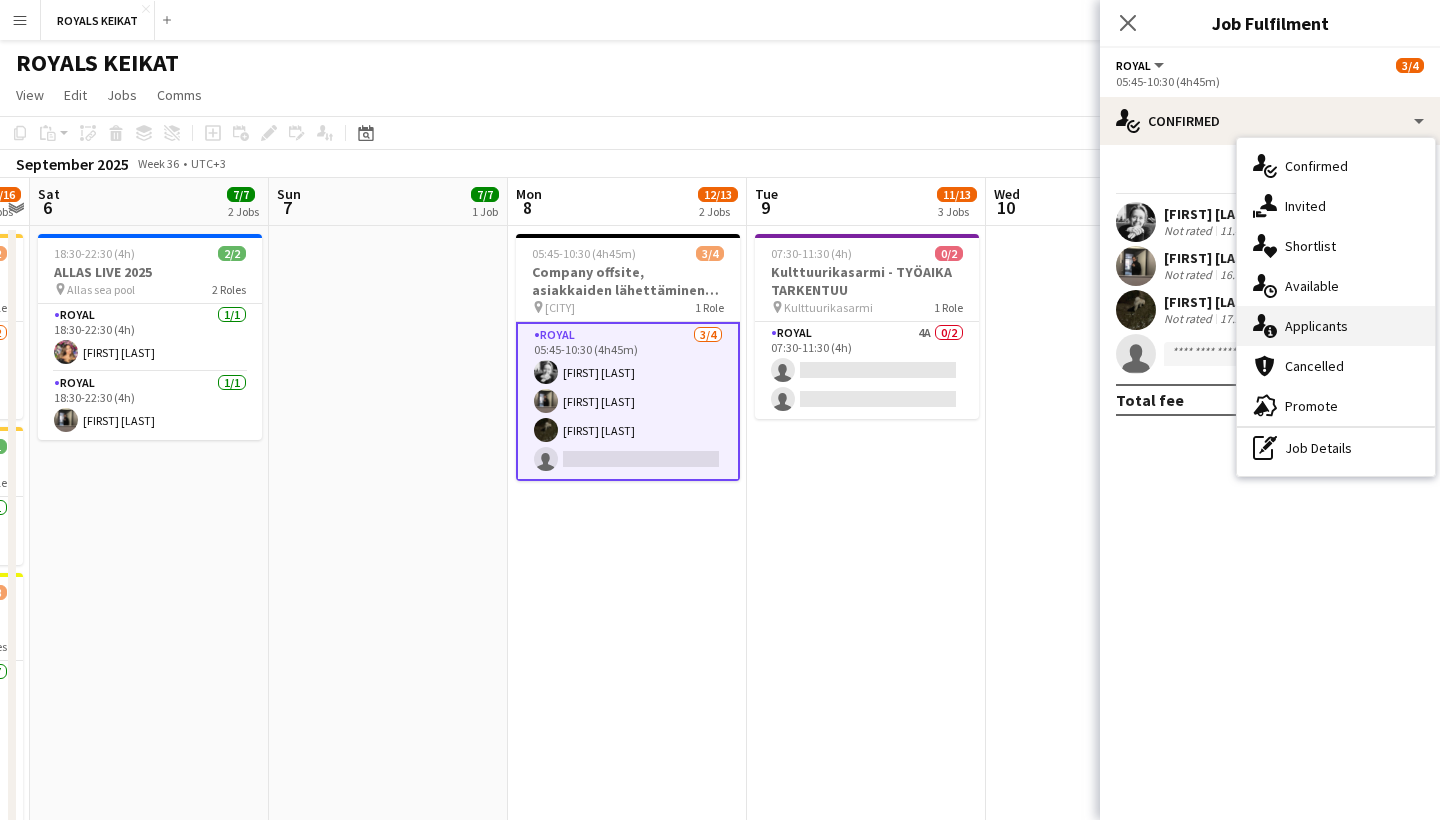 click on "single-neutral-actions-information
Applicants" at bounding box center (1336, 326) 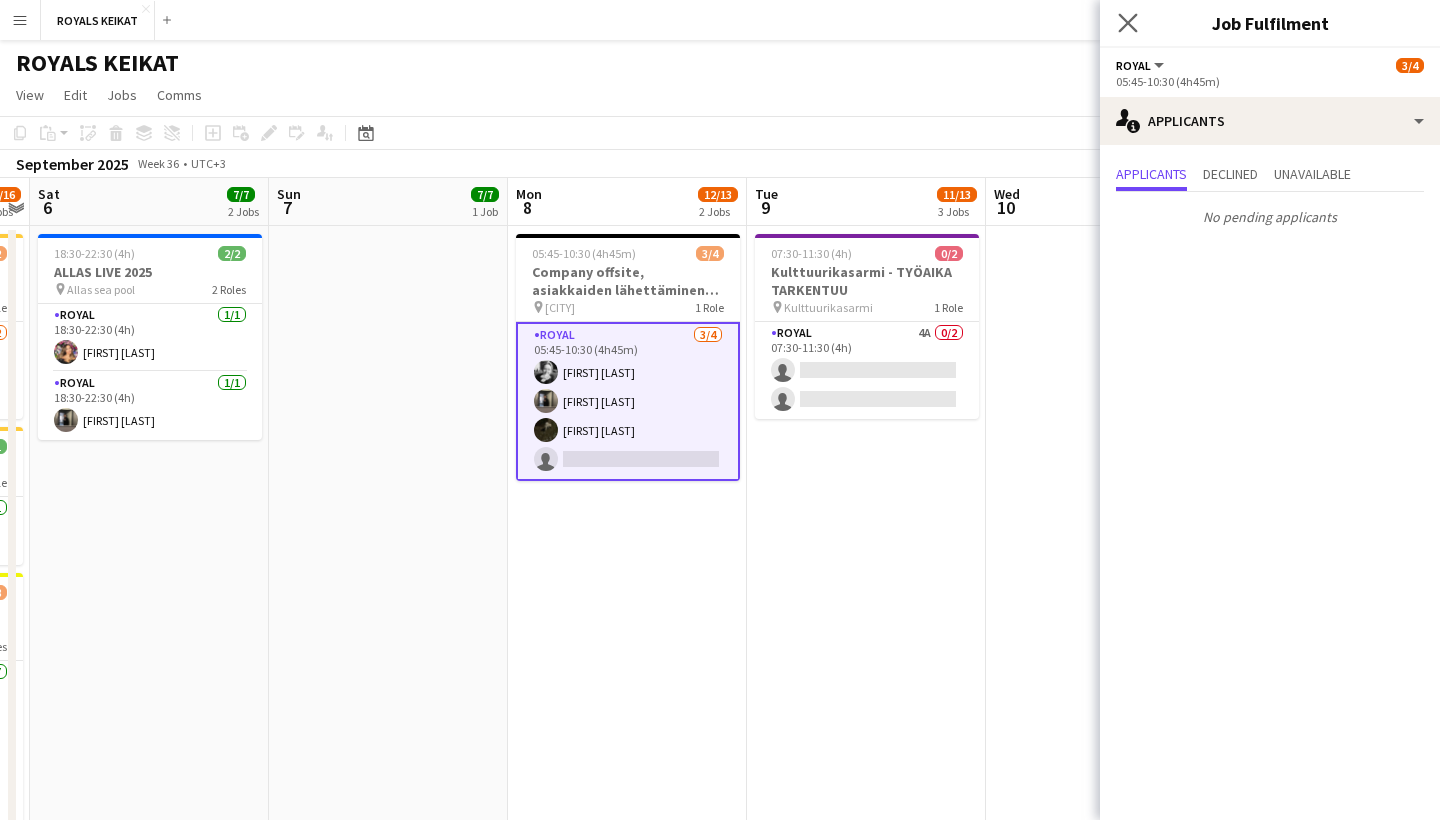 click on "Close pop-in" 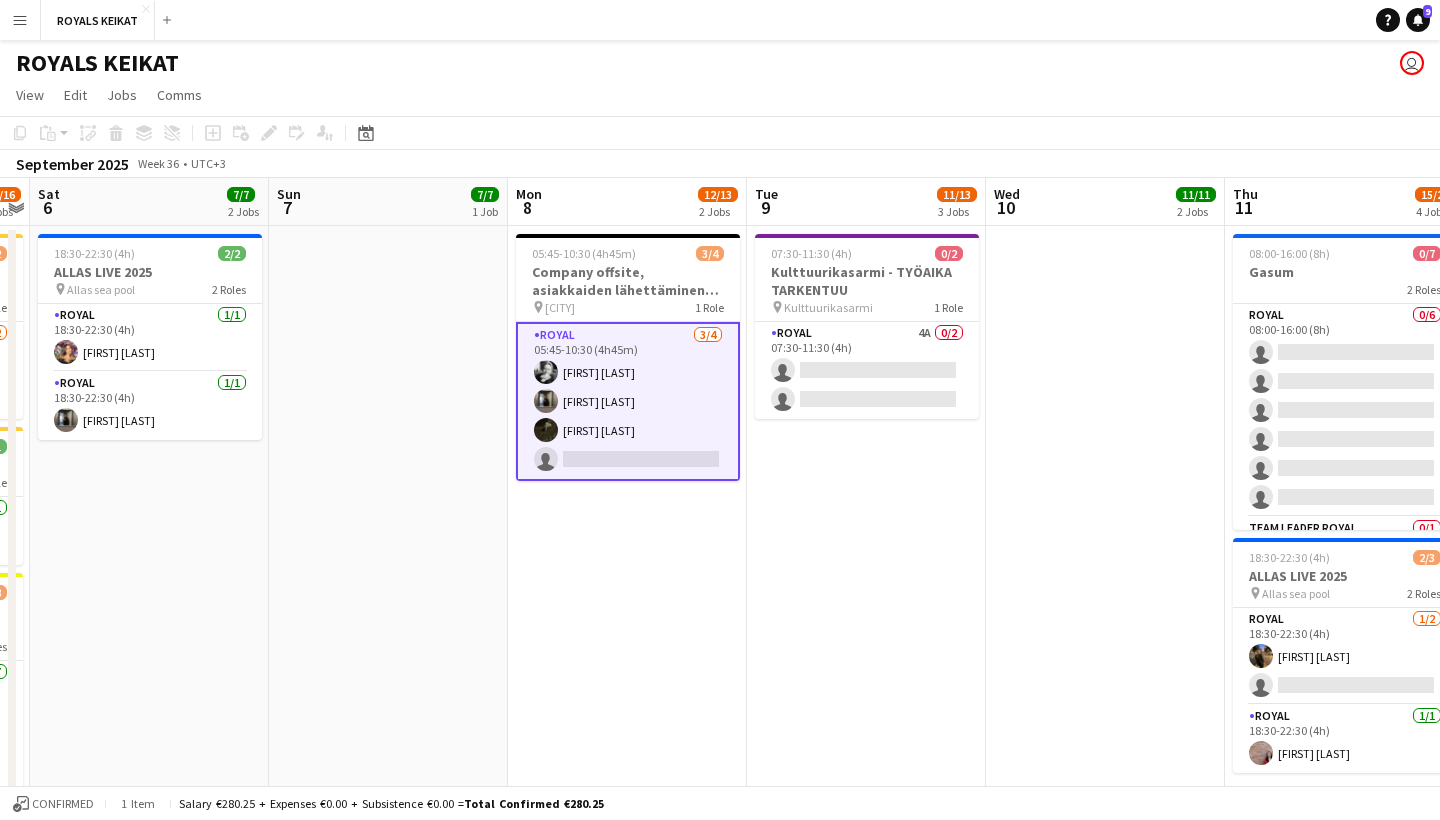 scroll, scrollTop: 0, scrollLeft: 0, axis: both 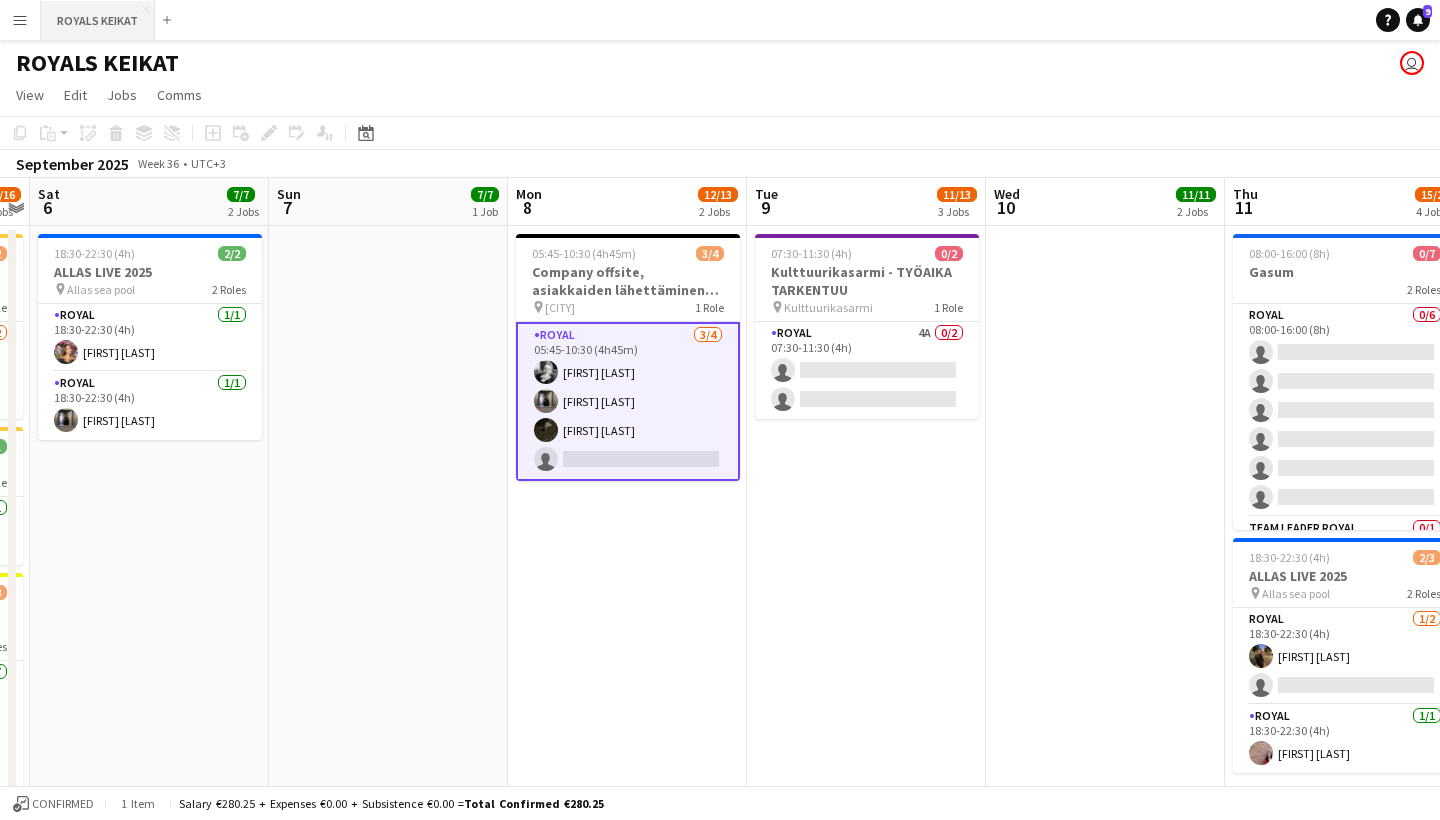 click on "ROYALS KEIKAT
Close" at bounding box center [98, 20] 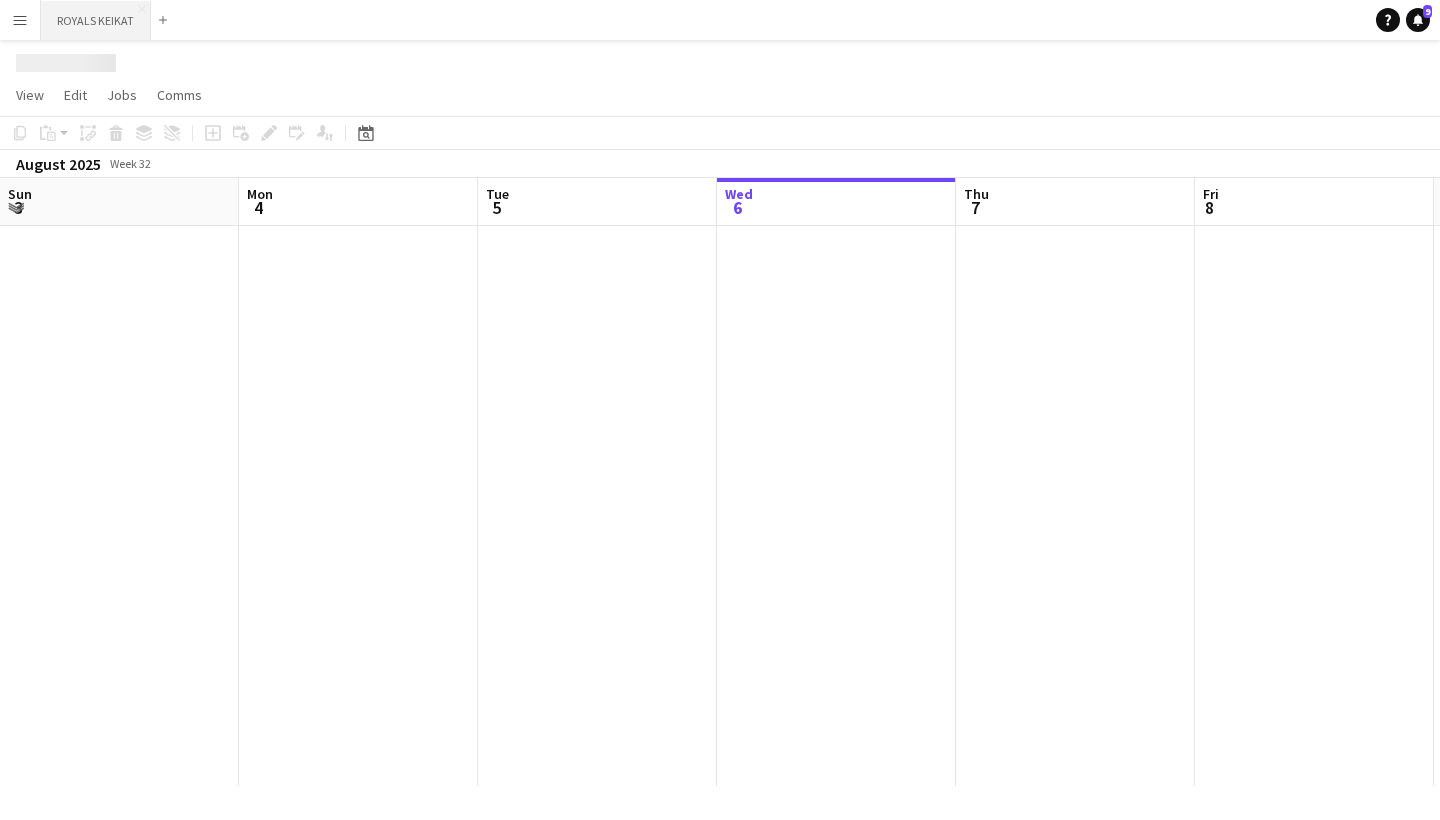 scroll, scrollTop: 0, scrollLeft: 478, axis: horizontal 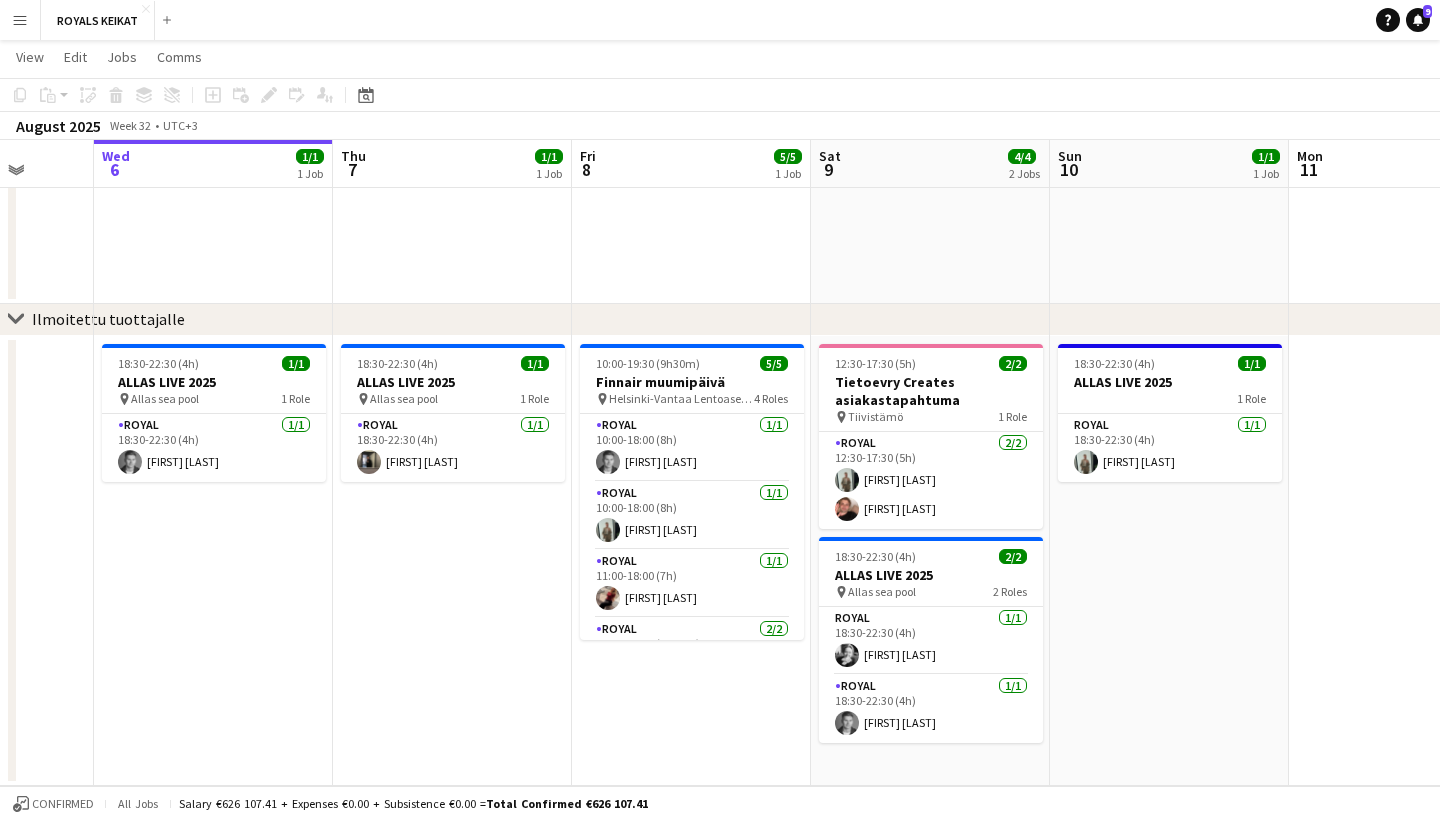 click on "Menu" at bounding box center [20, 20] 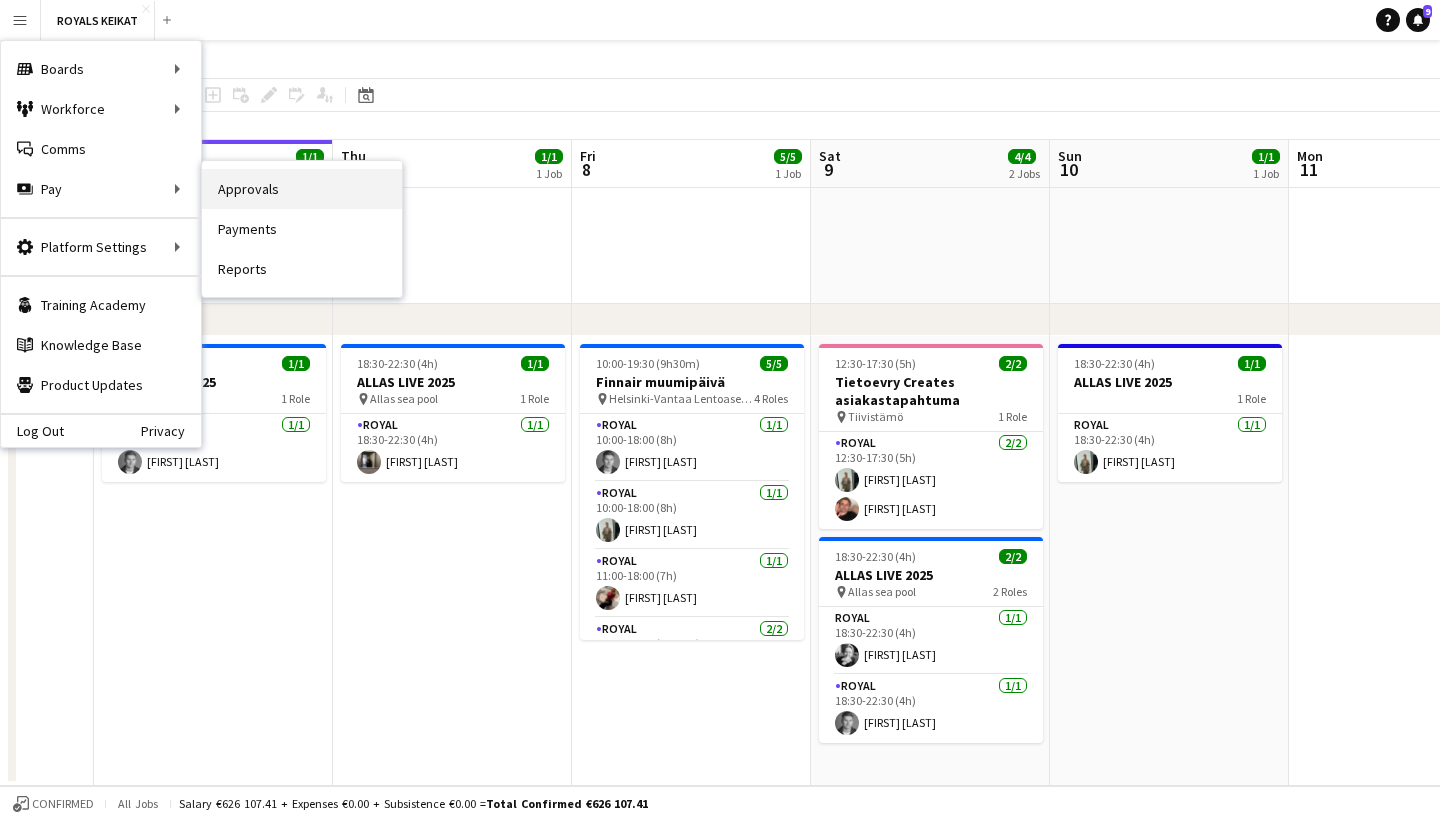 click on "Approvals" at bounding box center (302, 189) 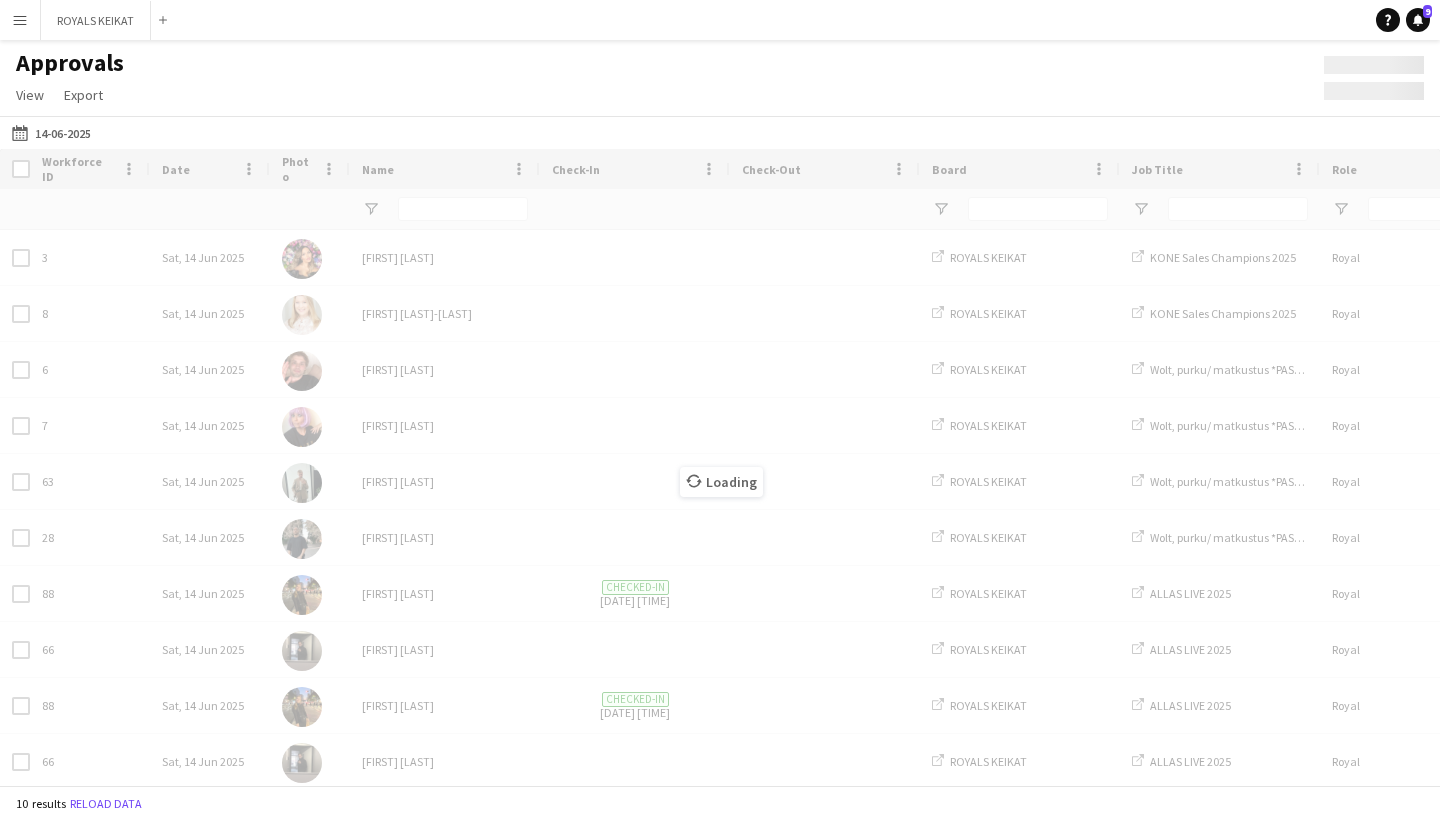 scroll, scrollTop: 0, scrollLeft: 0, axis: both 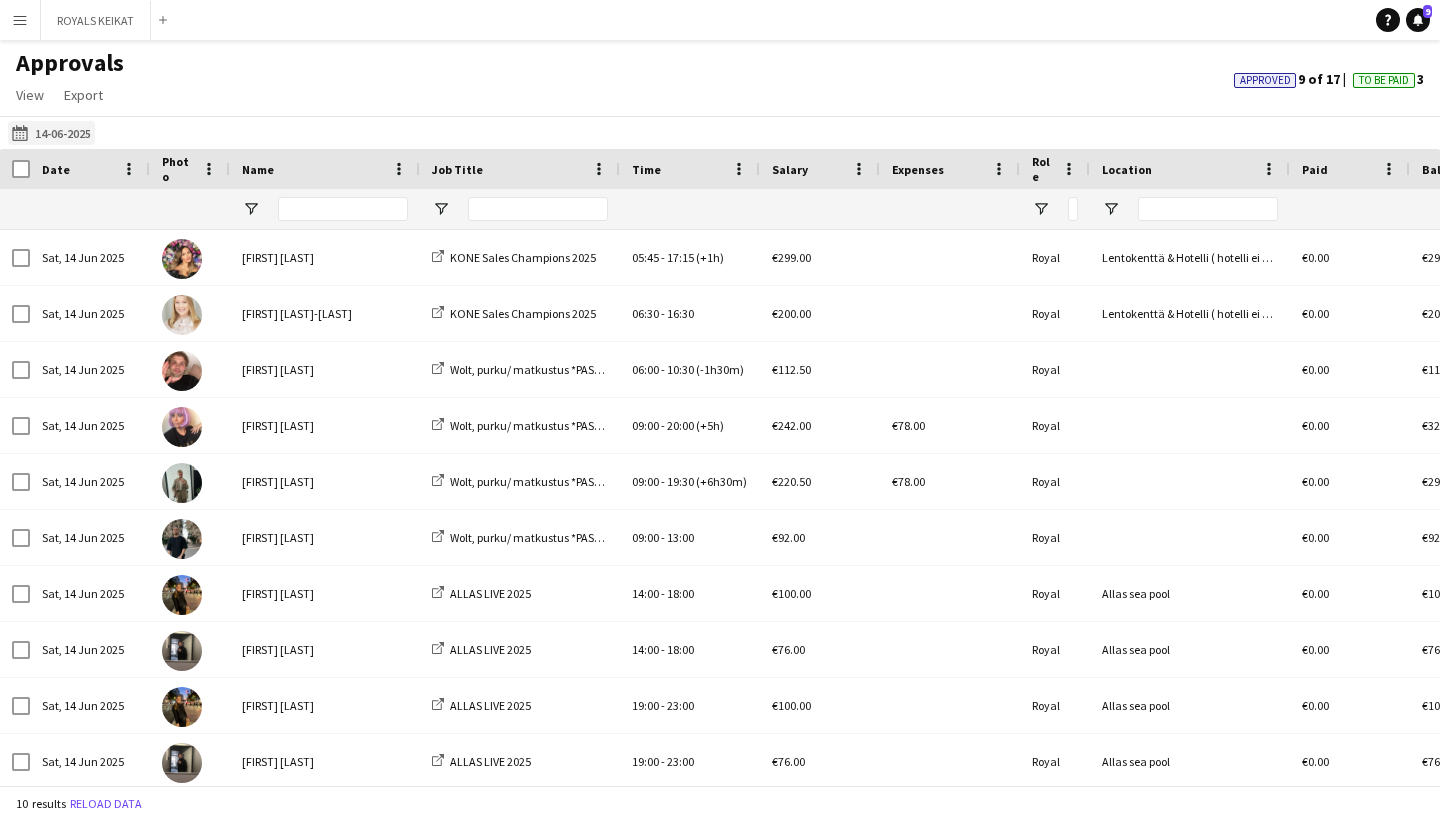 click on "[DATE]
[DATE]" 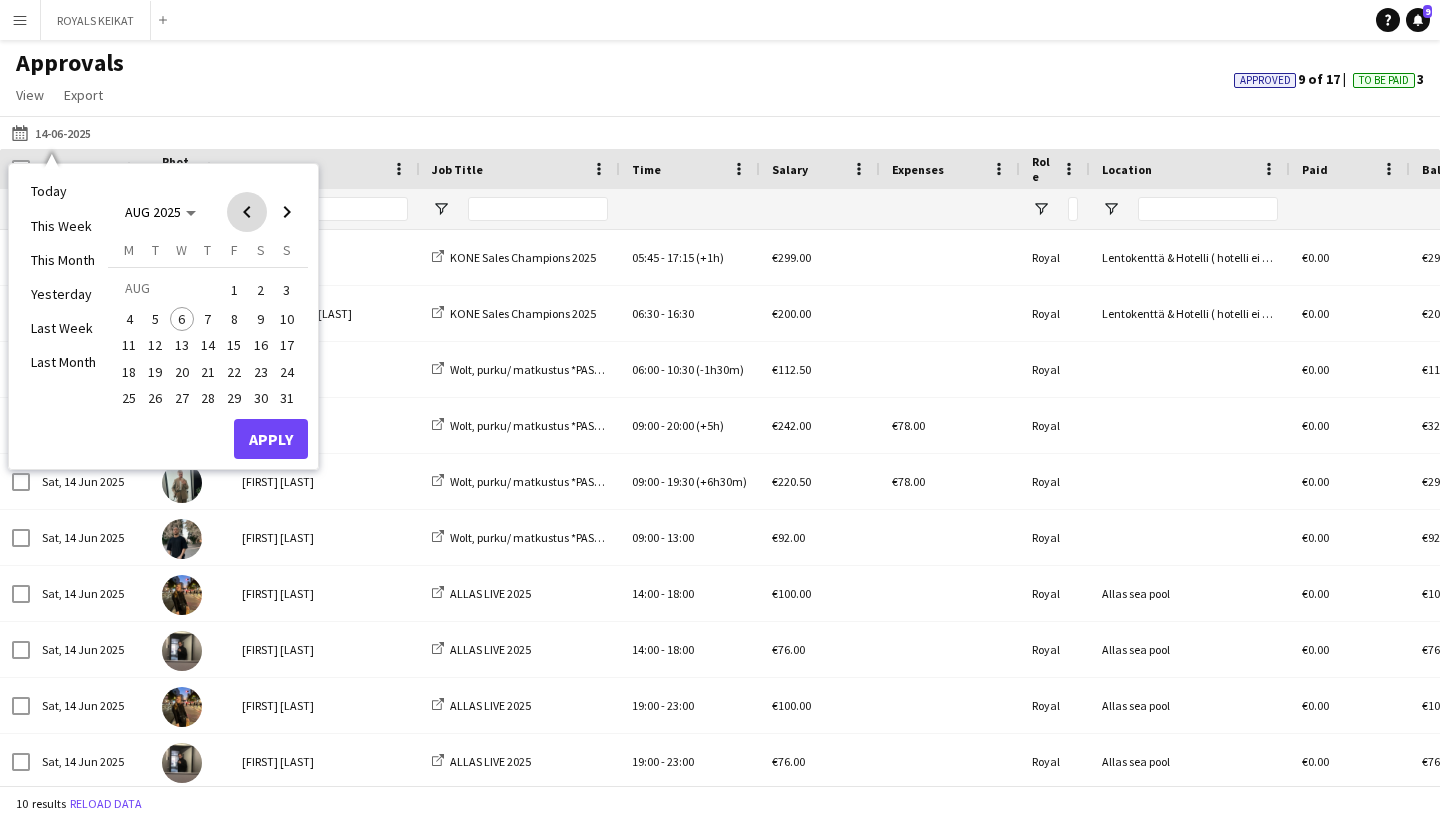 click at bounding box center [247, 212] 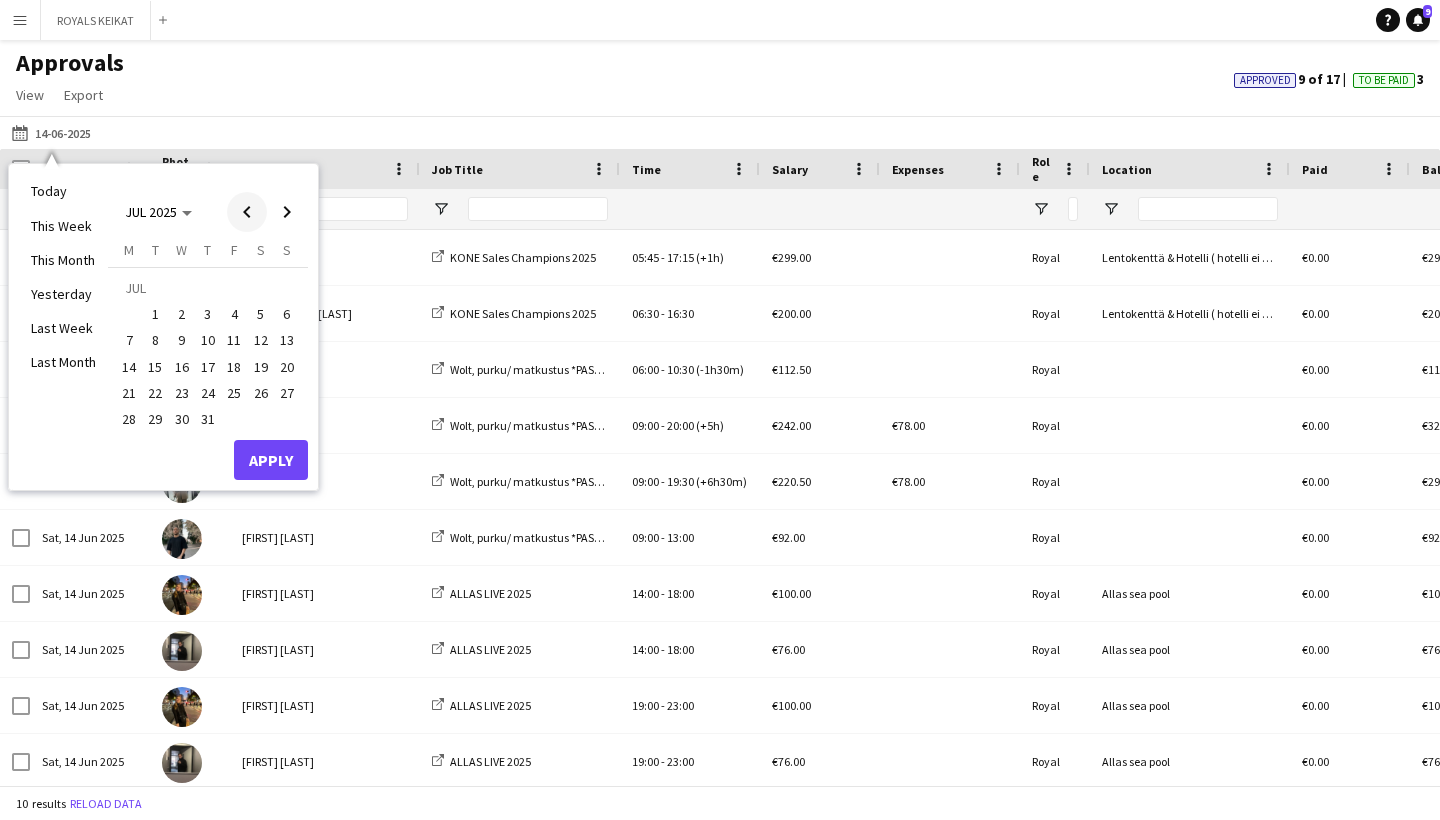 click at bounding box center (247, 212) 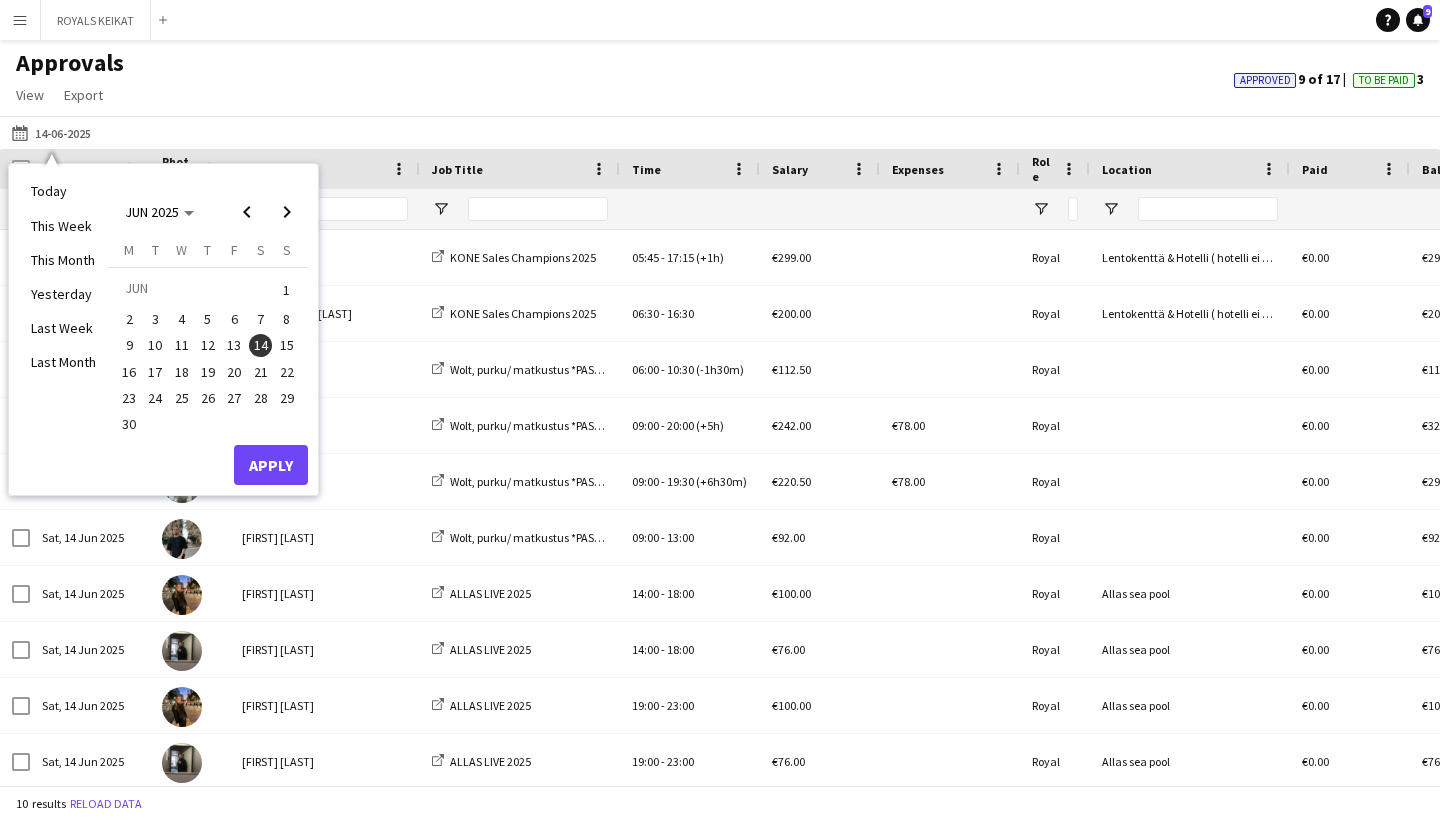 click on "11" at bounding box center (182, 346) 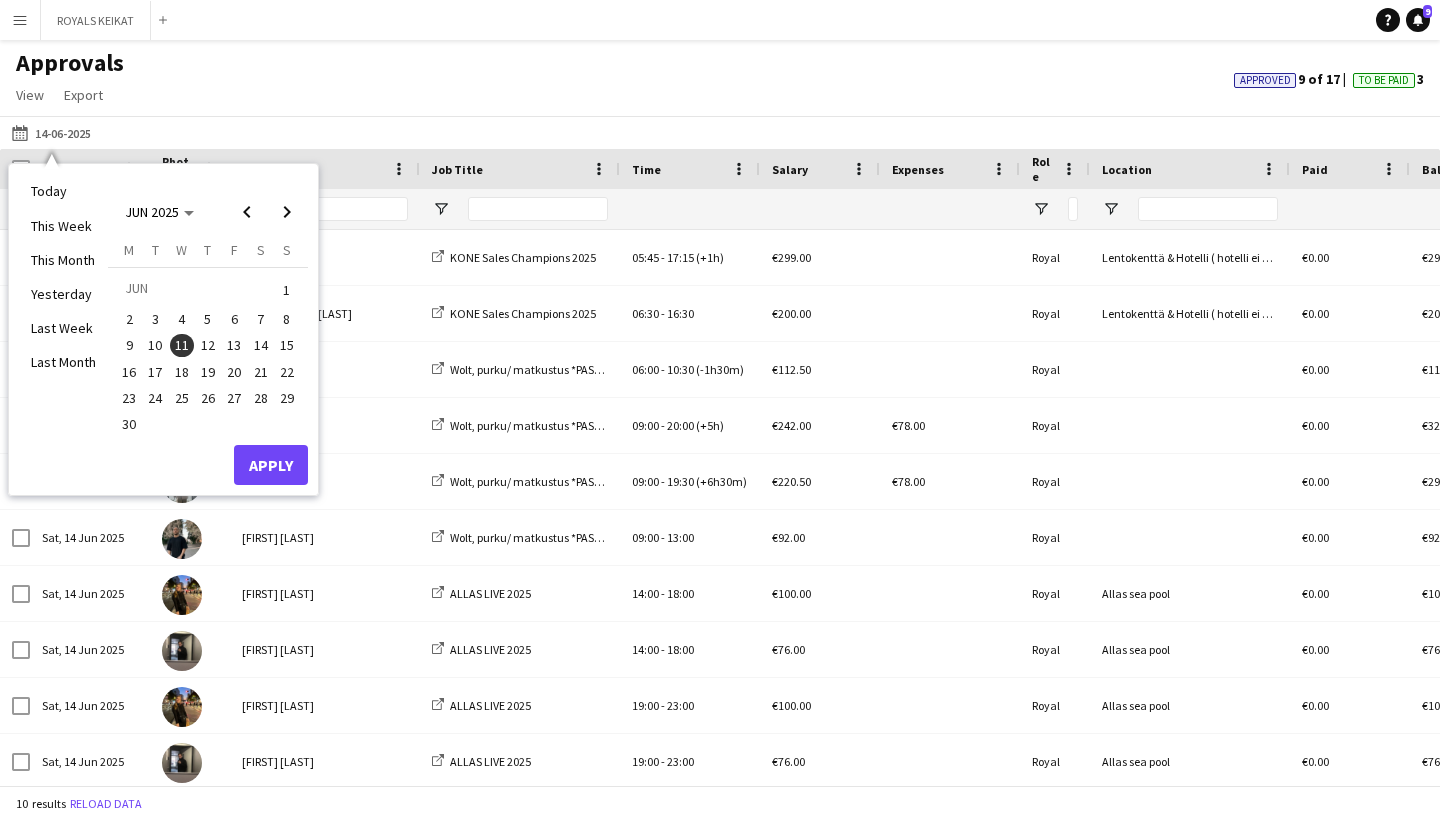 click on "Apply" at bounding box center (271, 465) 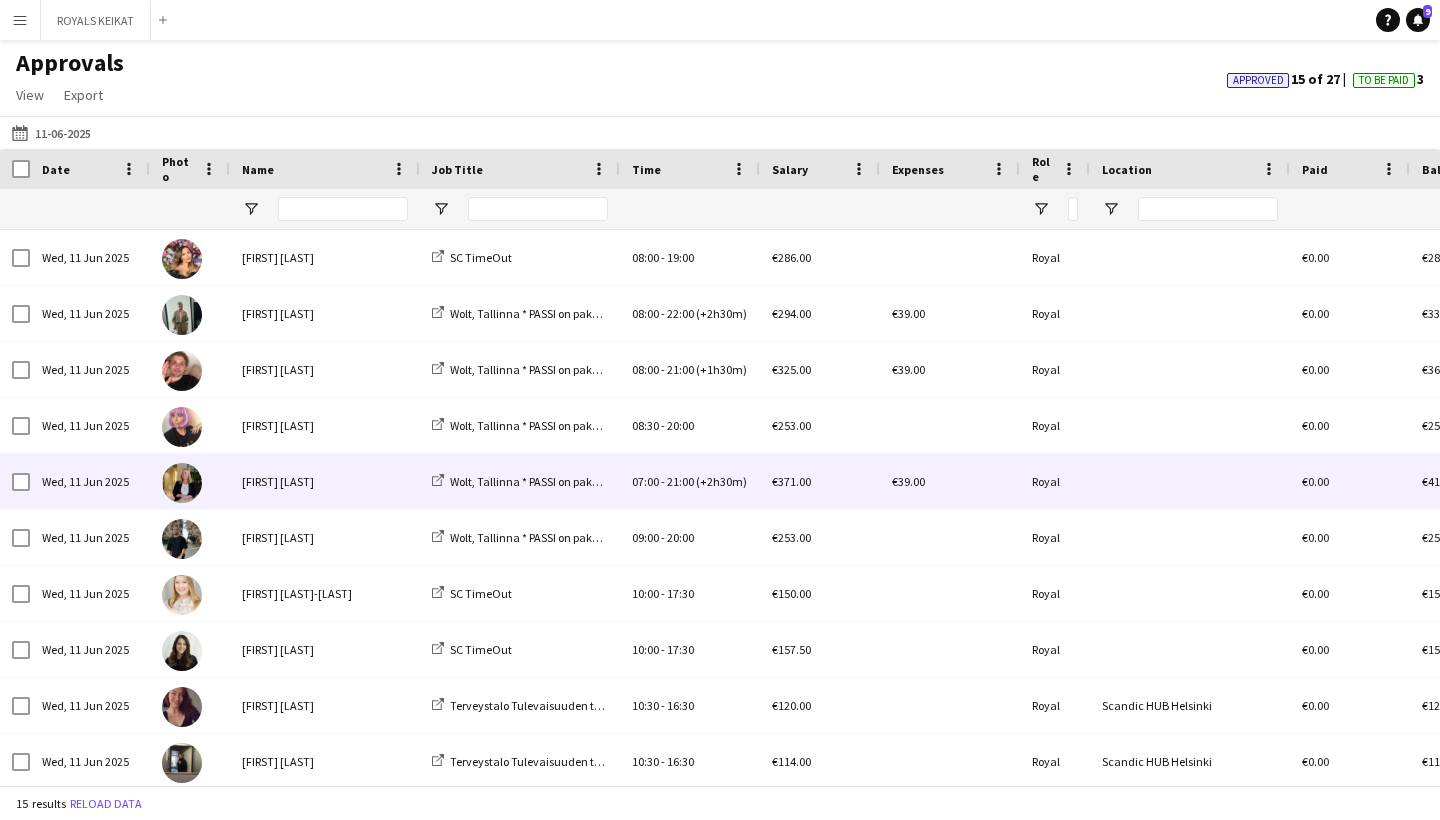 click on "[FIRST] [LAST]" at bounding box center (325, 481) 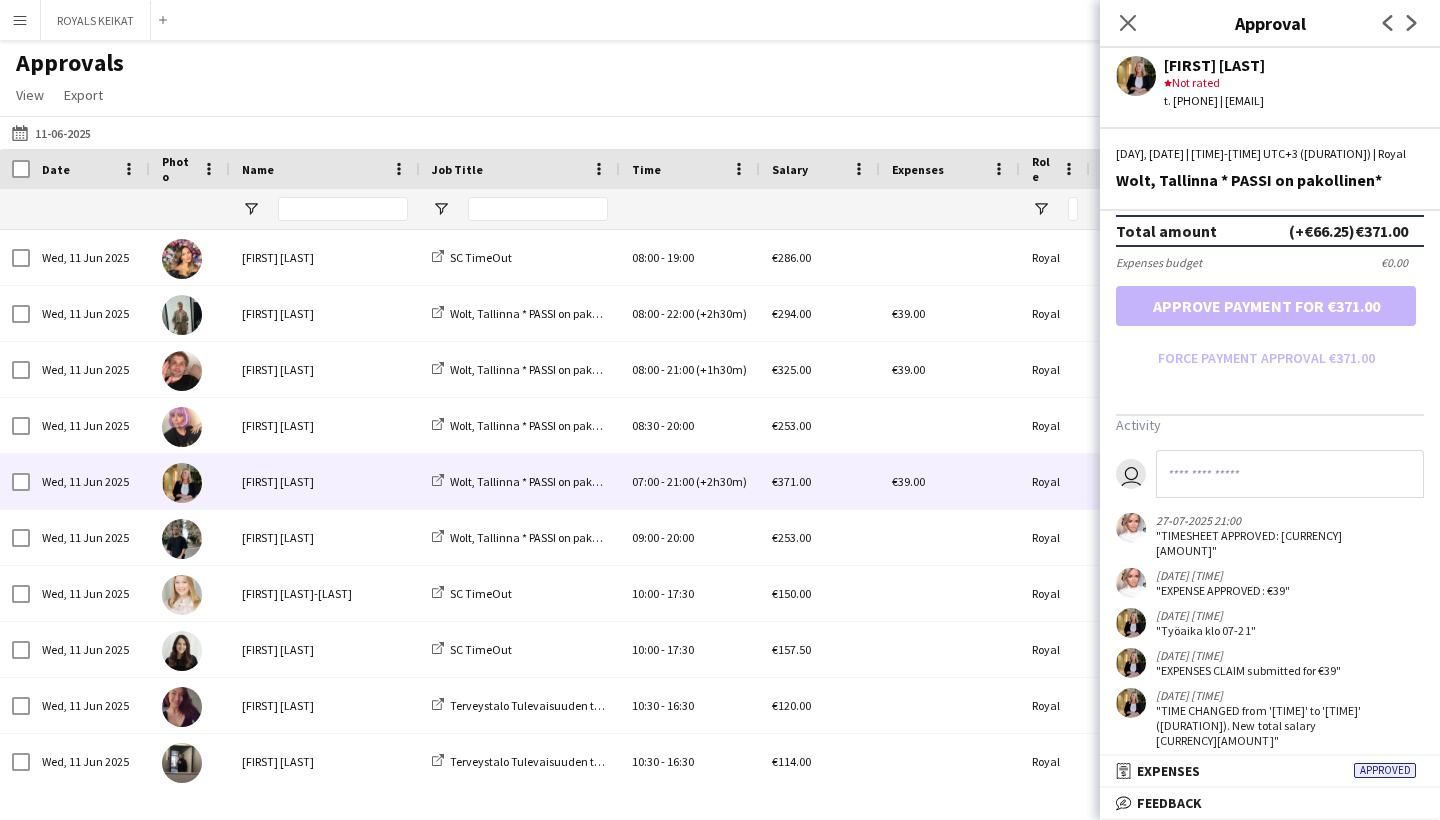 scroll, scrollTop: 571, scrollLeft: 0, axis: vertical 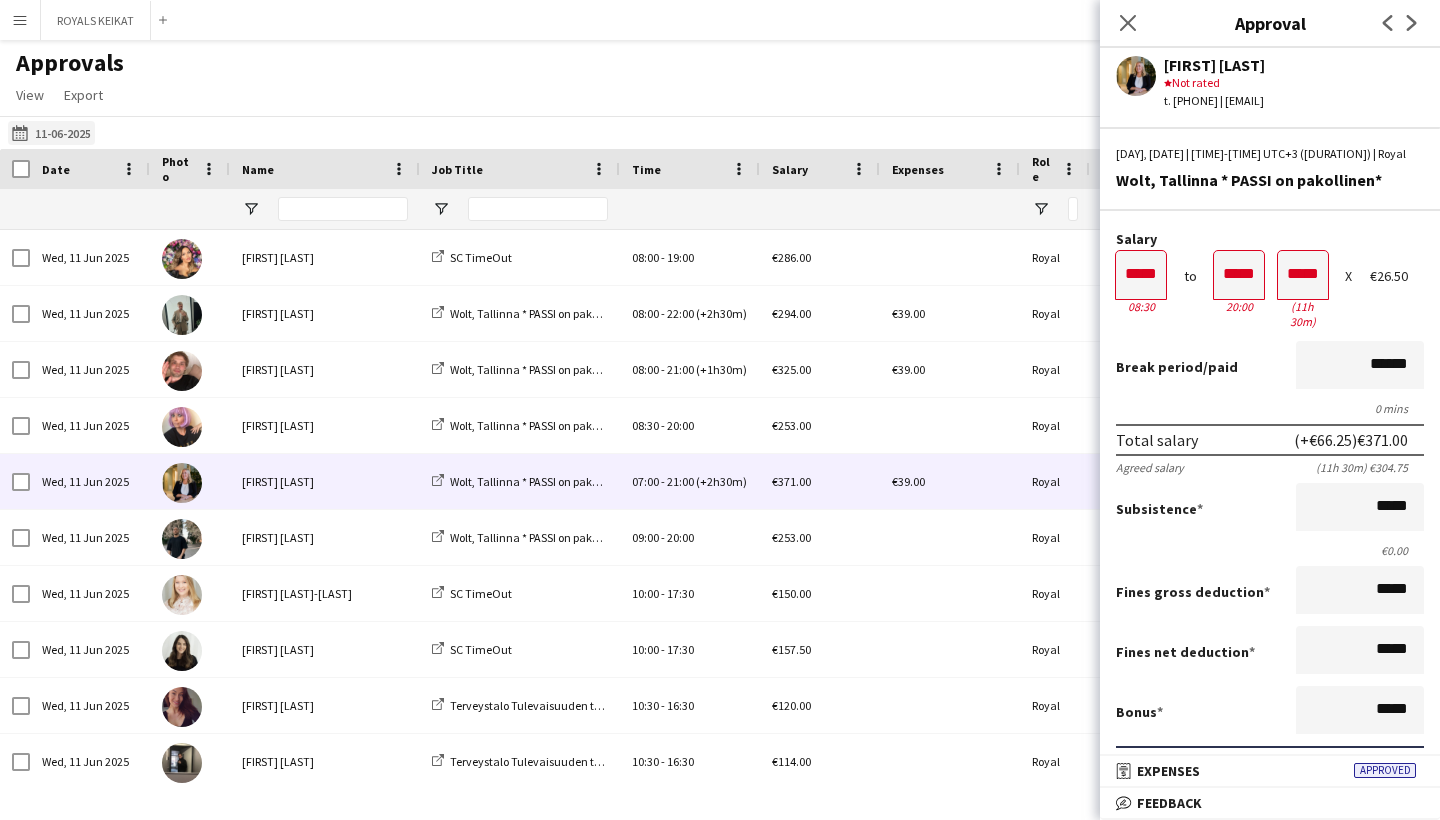 click on "[DATE]
[DATE]" 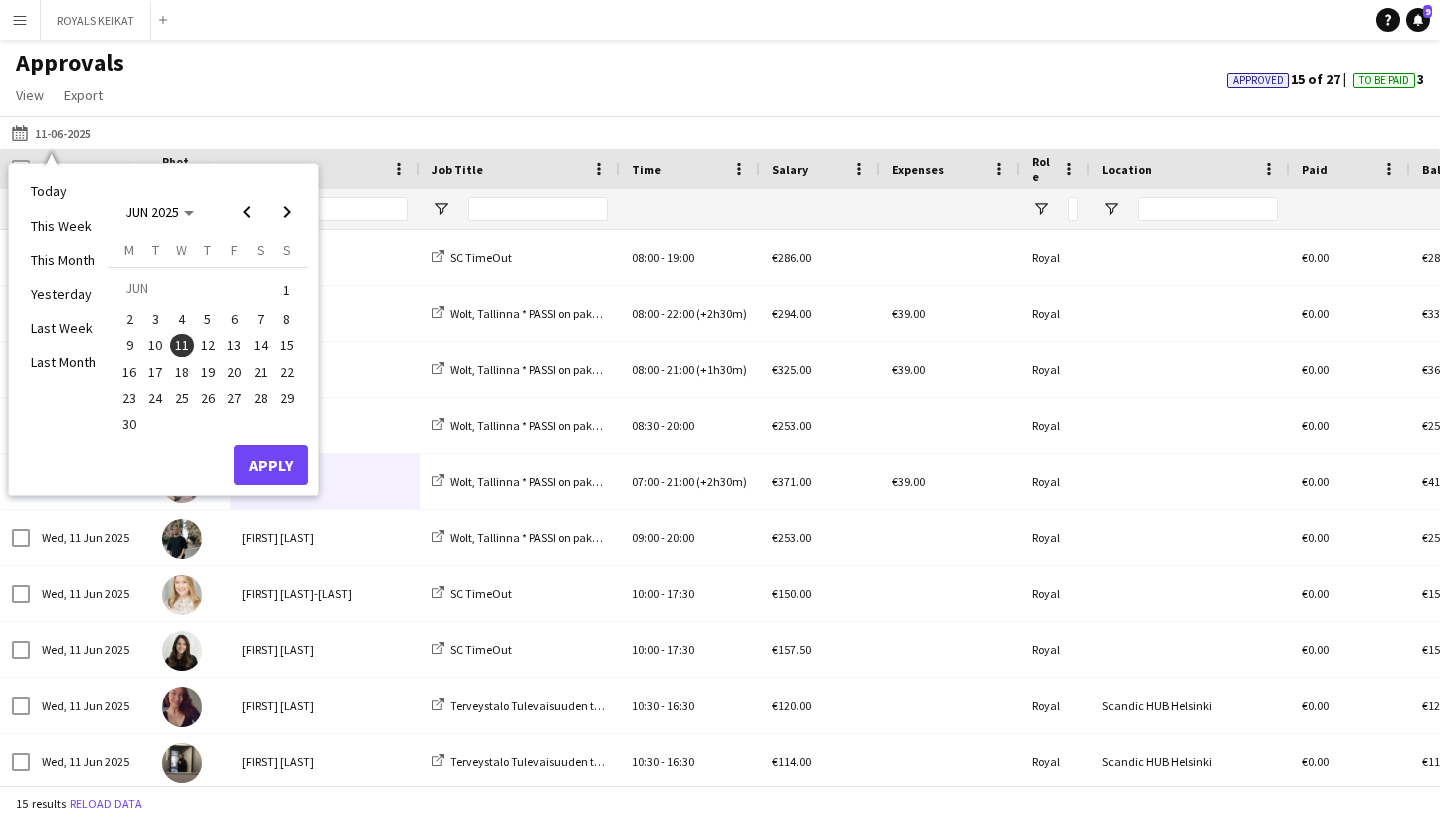 click on "12" at bounding box center [208, 346] 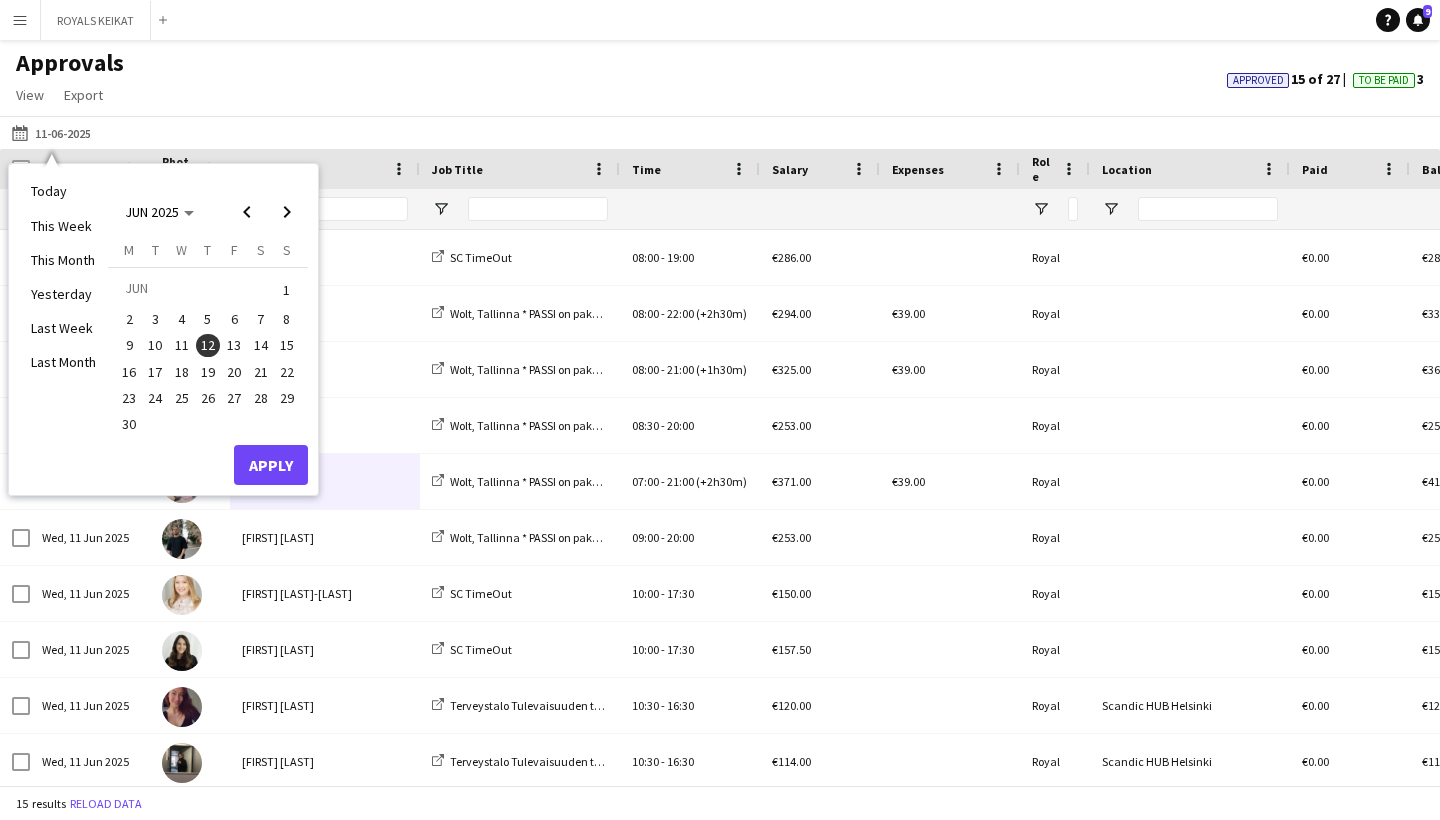 click on "Apply" at bounding box center [271, 465] 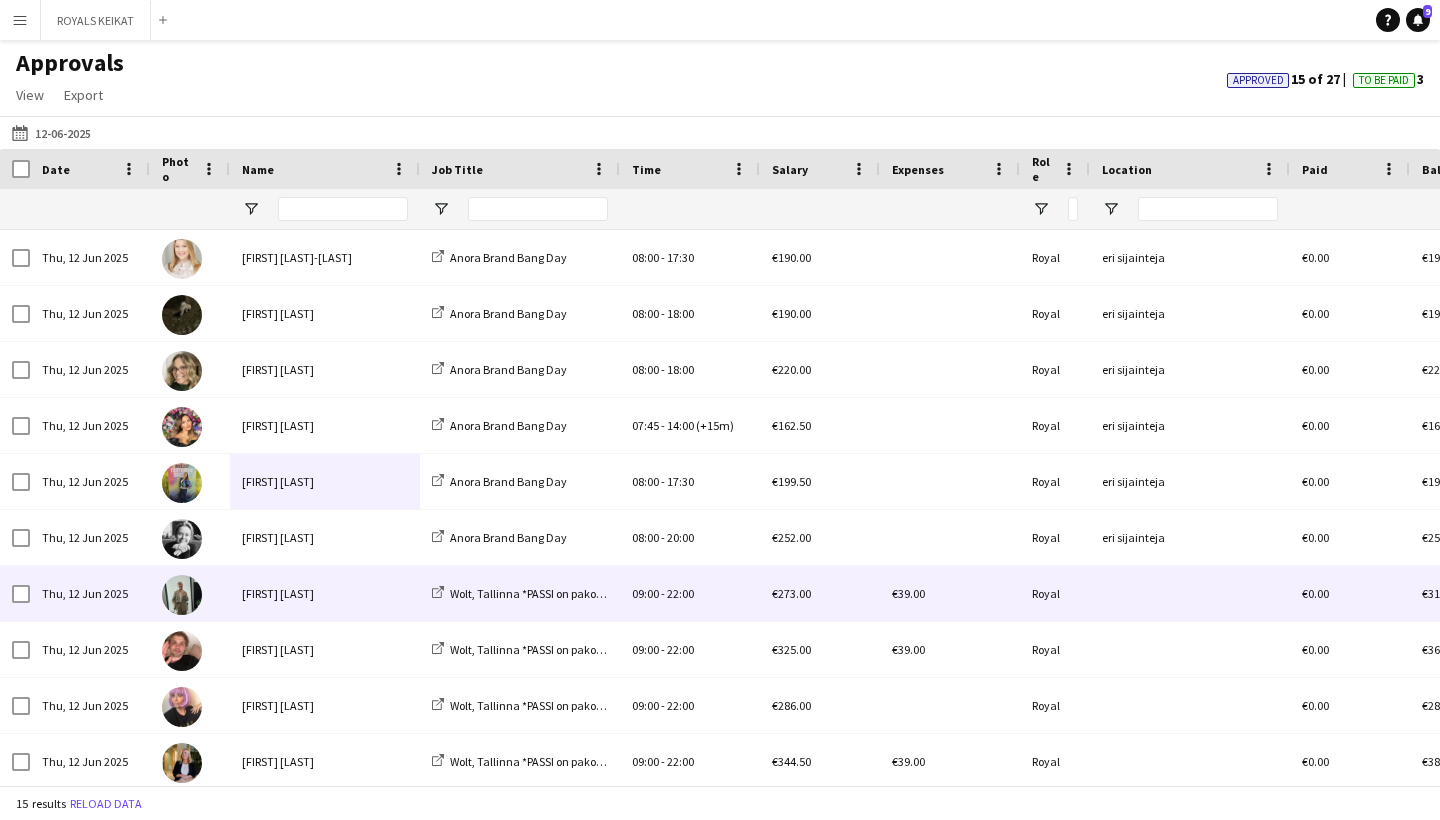 scroll, scrollTop: 33, scrollLeft: 0, axis: vertical 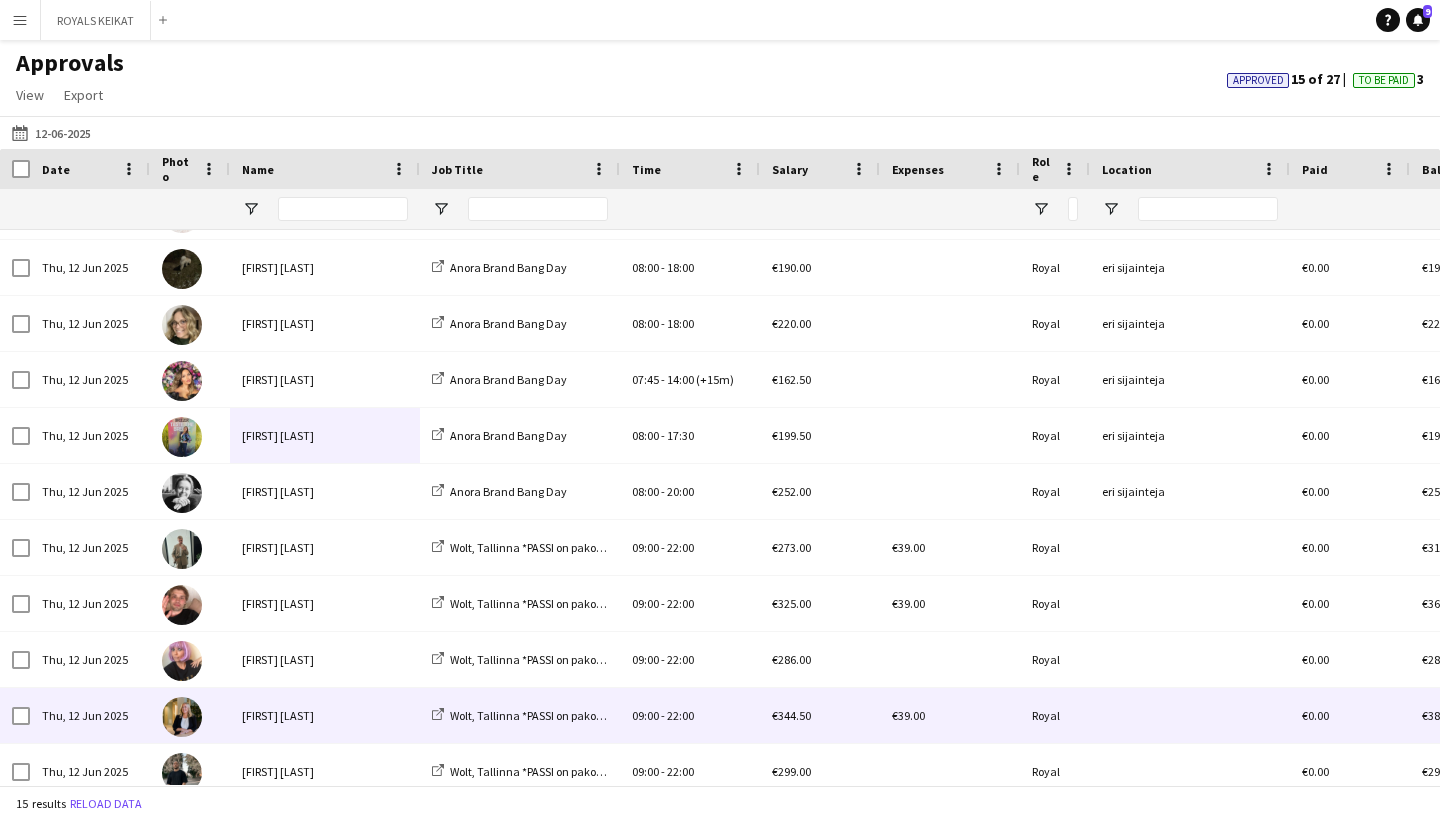 click on "[FIRST] [LAST]" at bounding box center [325, 715] 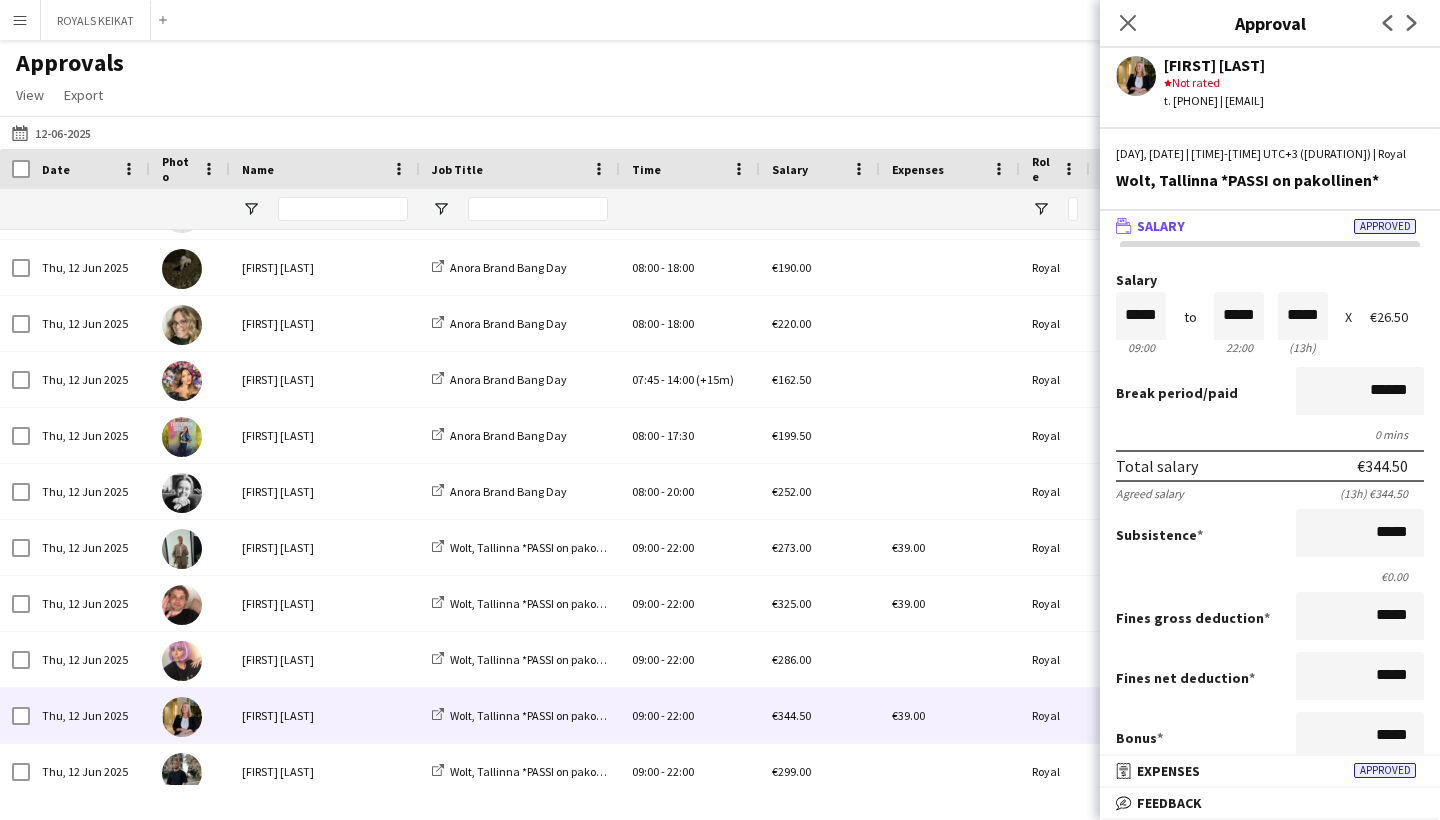 scroll, scrollTop: 0, scrollLeft: 0, axis: both 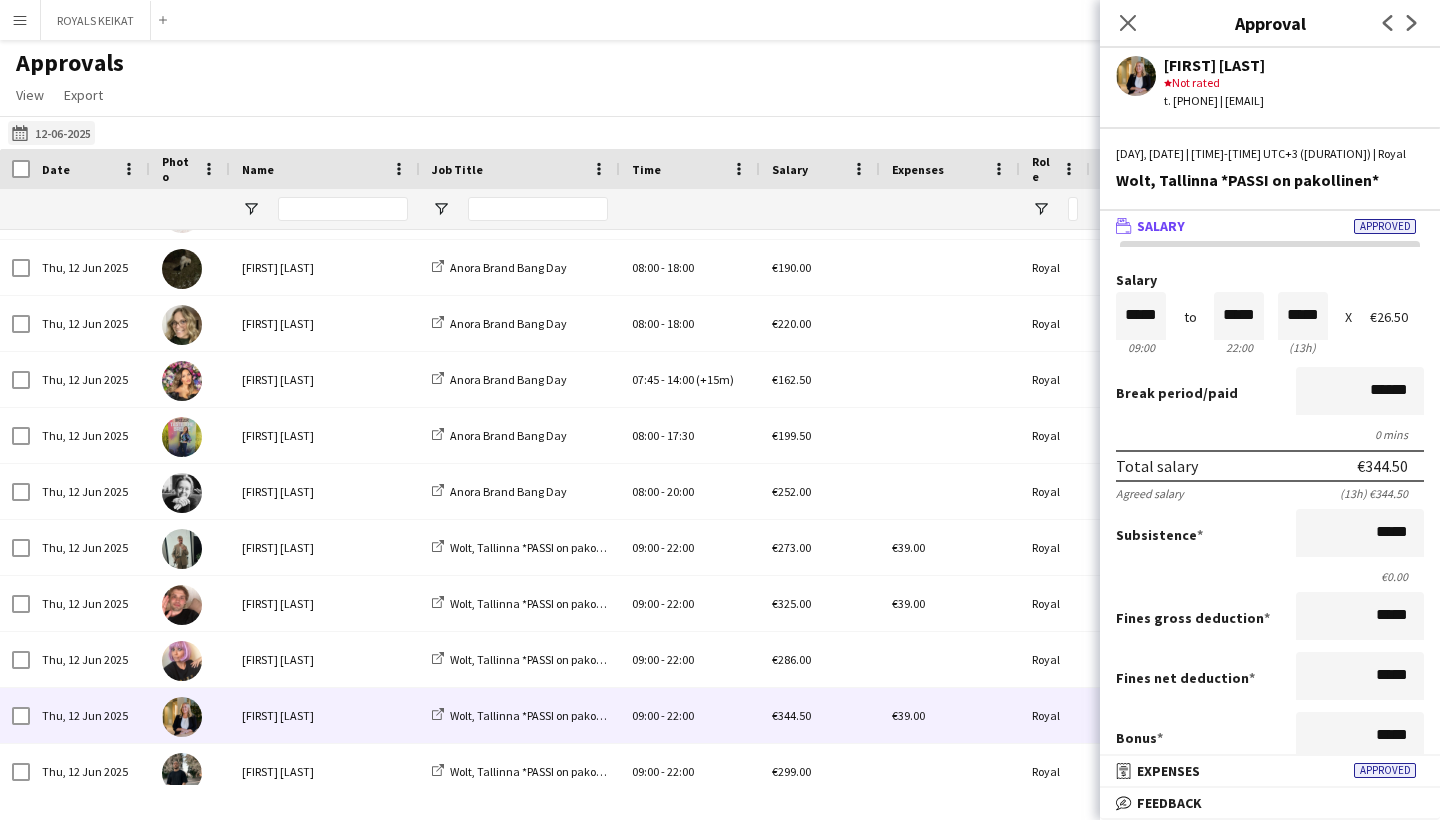 click on "[DATE]
[DATE]" 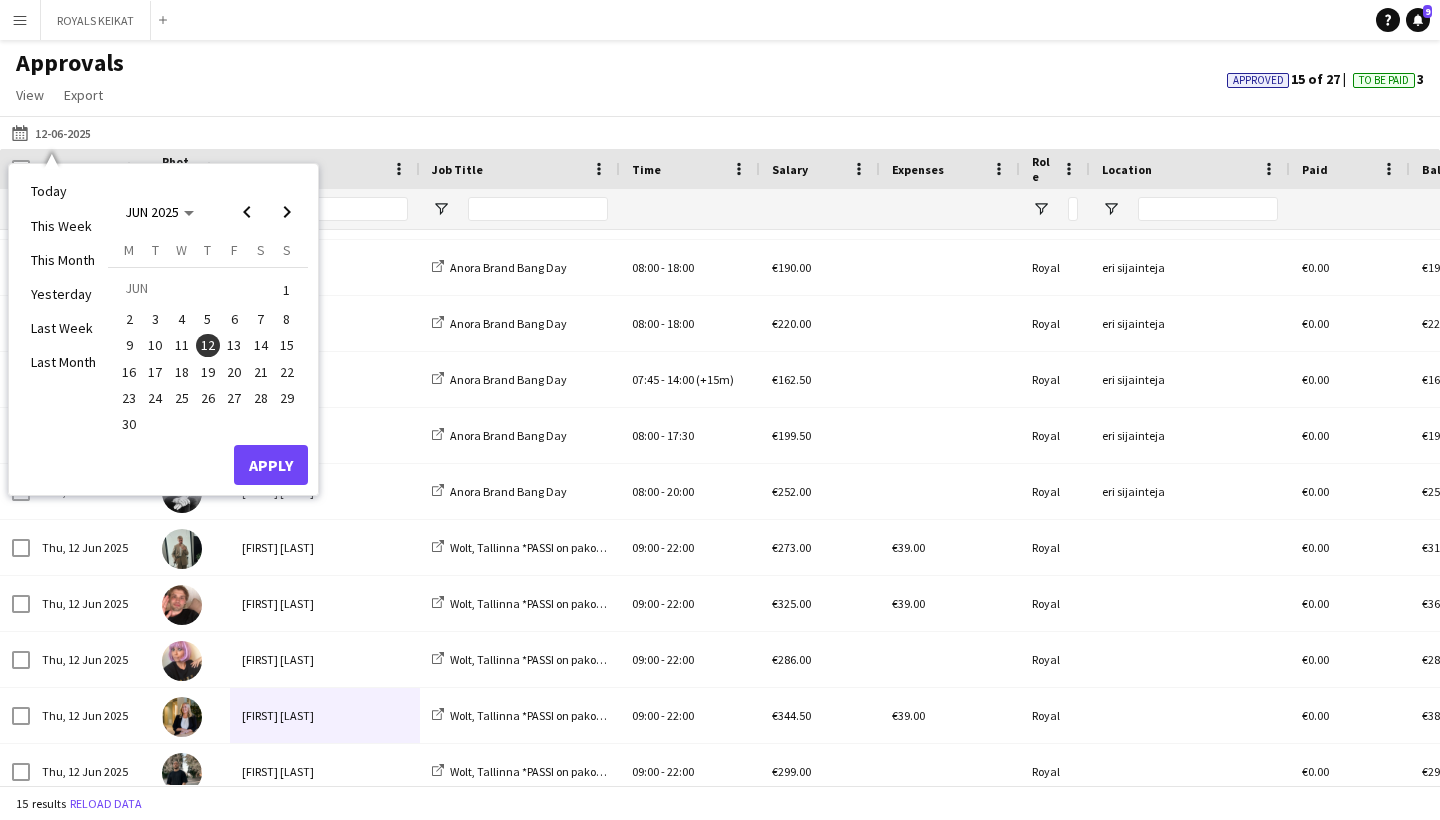 click on "13" at bounding box center [234, 346] 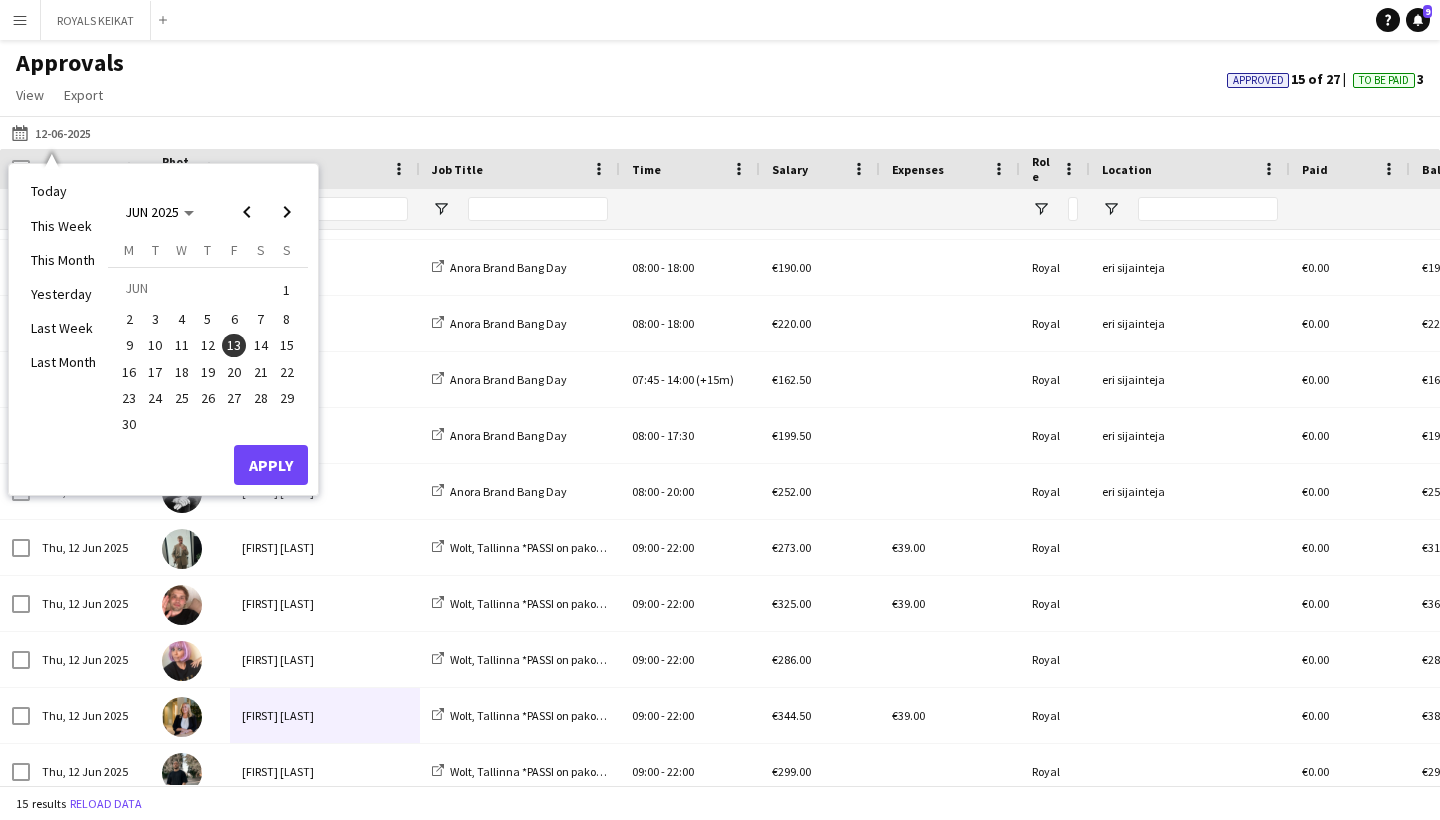 click on "Apply" at bounding box center (271, 465) 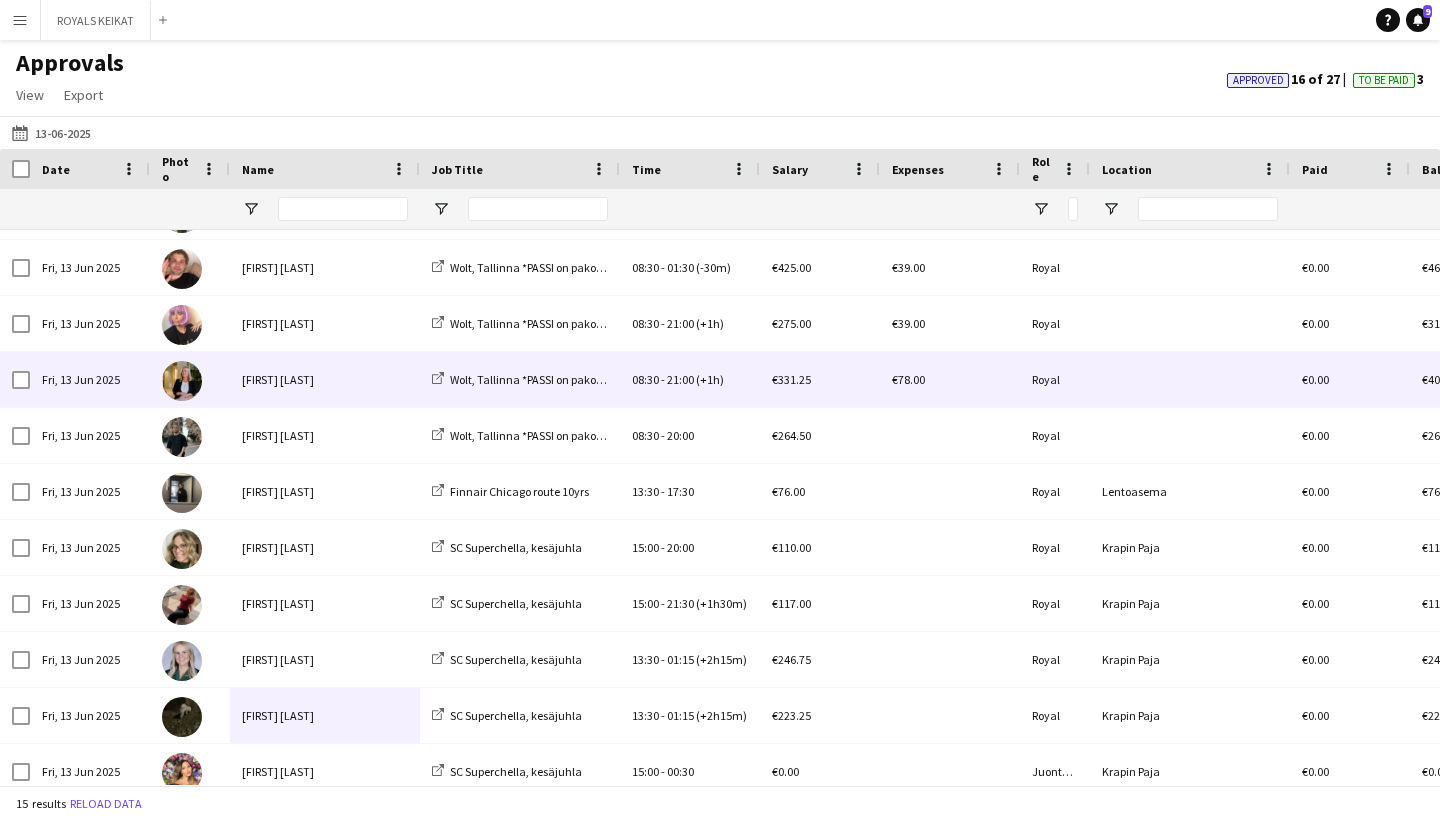 click on "[FIRST] [LAST]" at bounding box center [325, 379] 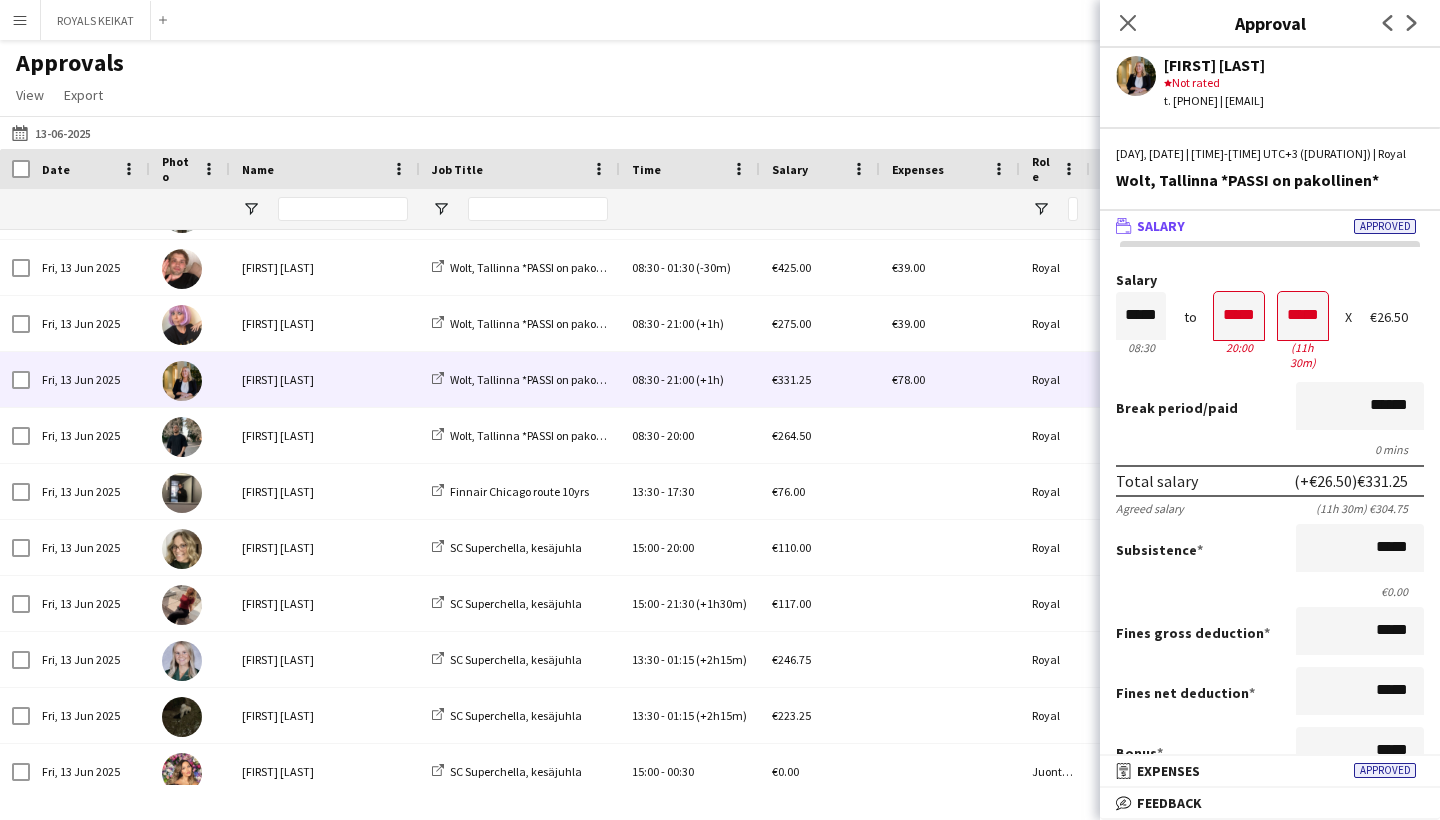 scroll, scrollTop: 0, scrollLeft: 0, axis: both 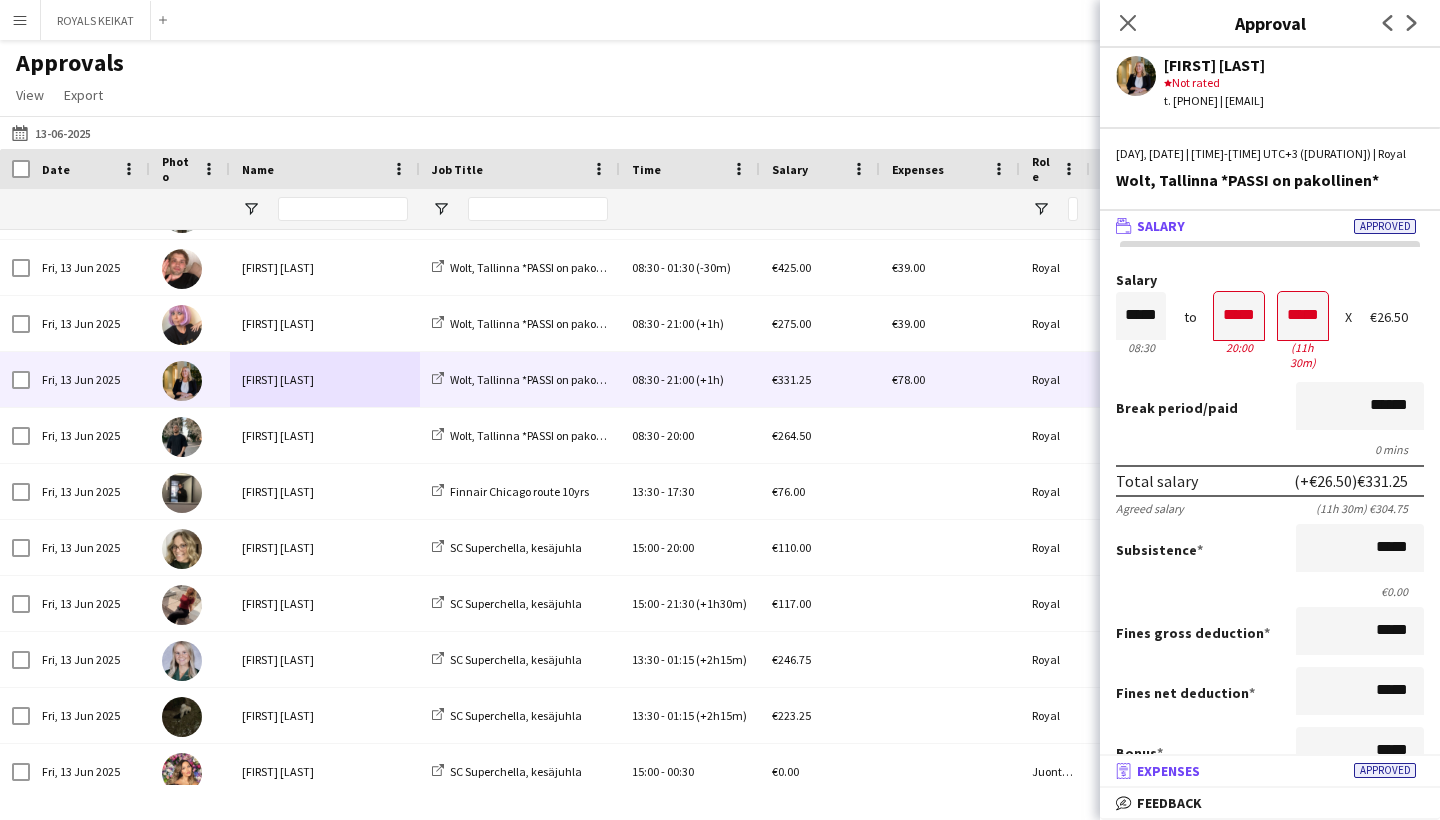 click on "receipt
Expenses   Approved" at bounding box center [1266, 771] 